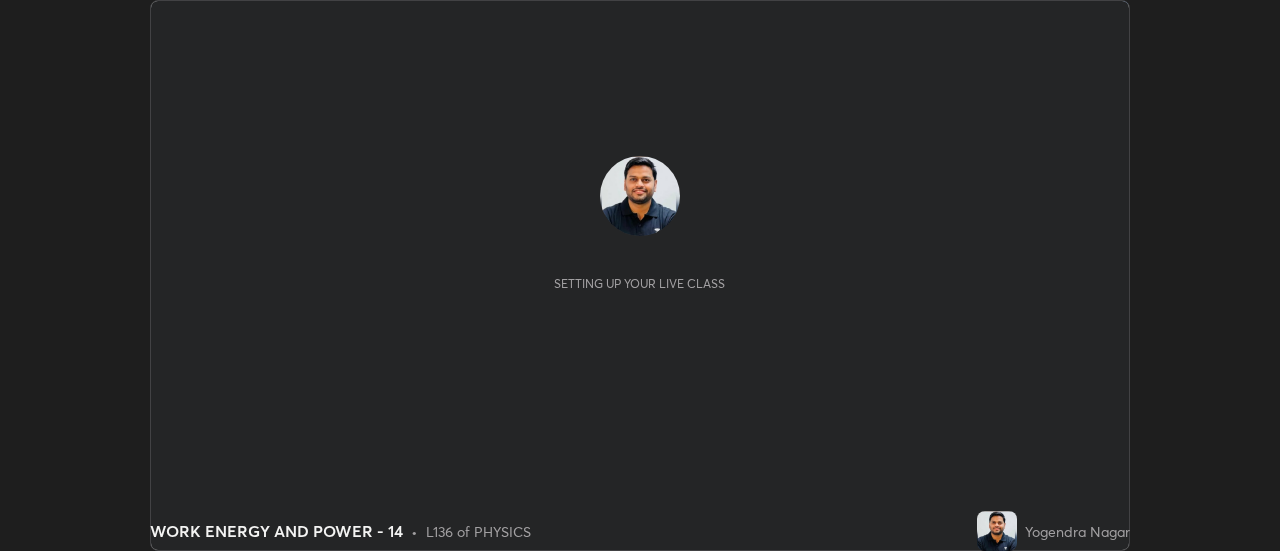 scroll, scrollTop: 0, scrollLeft: 0, axis: both 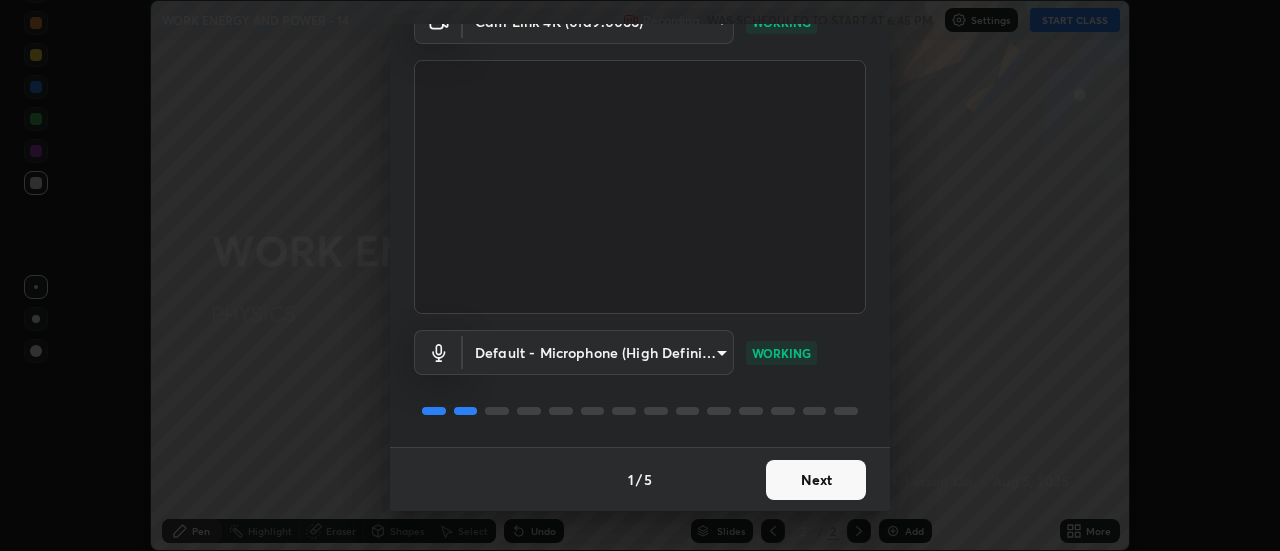 click on "Next" at bounding box center [816, 480] 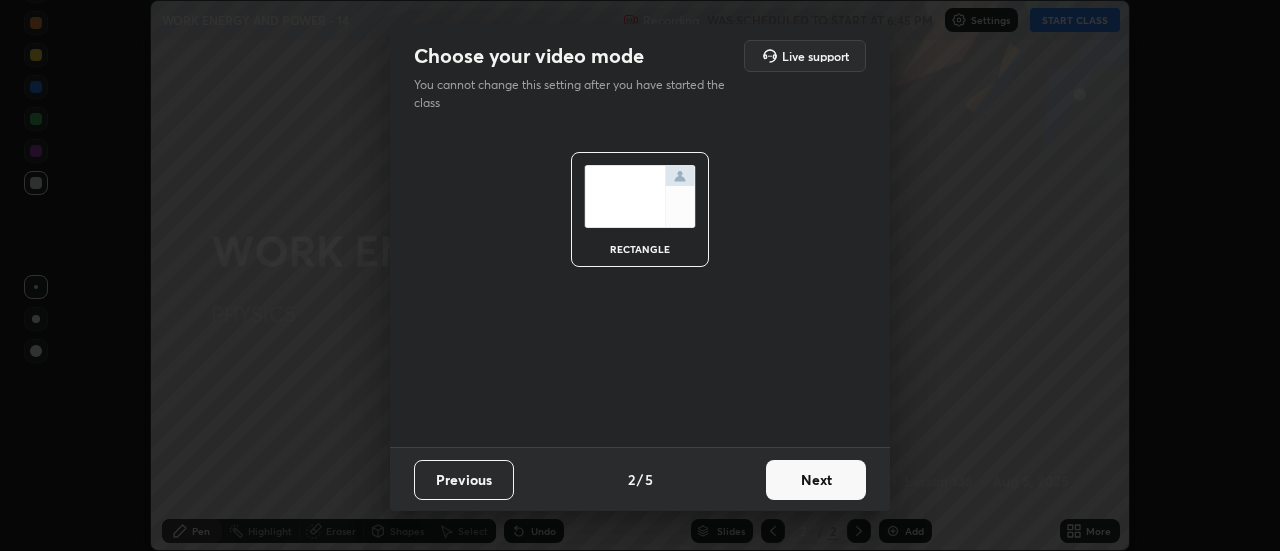 click on "Next" at bounding box center (816, 480) 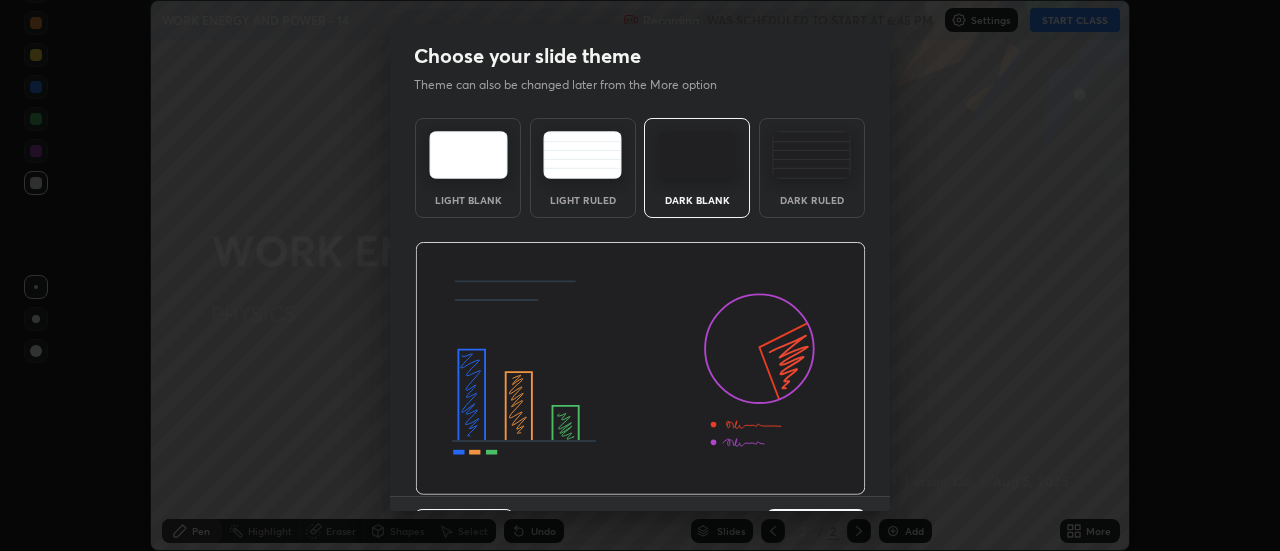 scroll, scrollTop: 49, scrollLeft: 0, axis: vertical 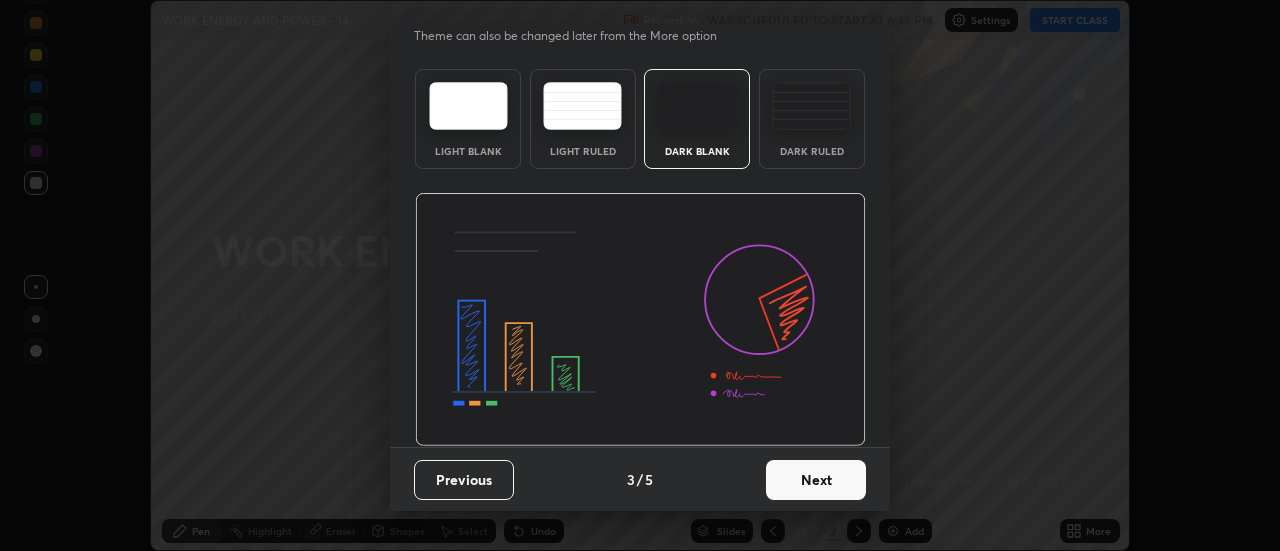 click on "Next" at bounding box center (816, 480) 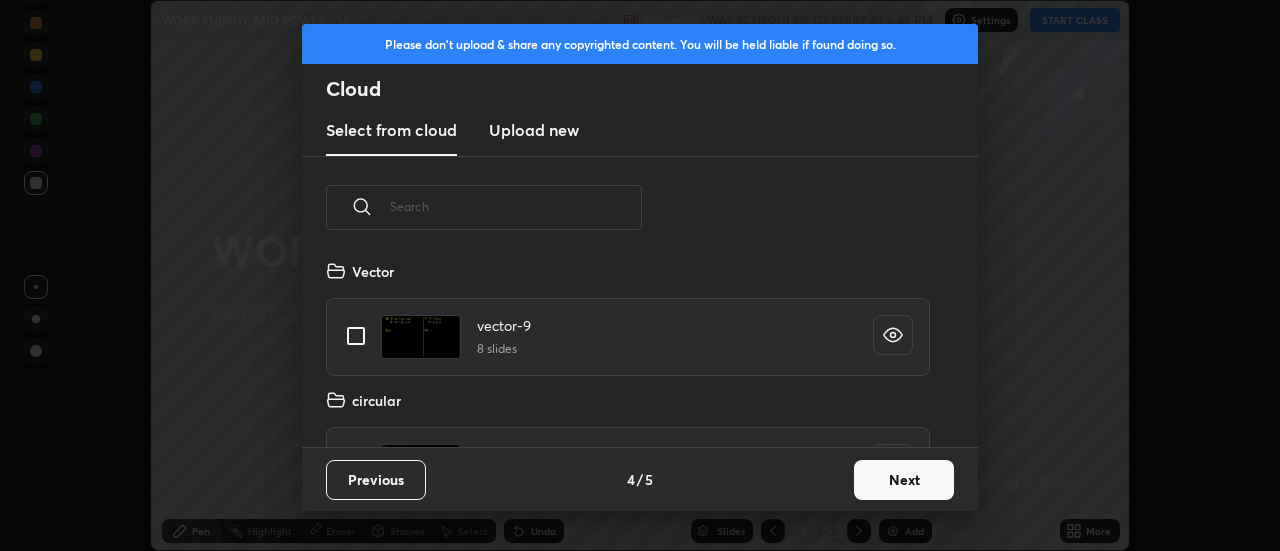 scroll, scrollTop: 7, scrollLeft: 11, axis: both 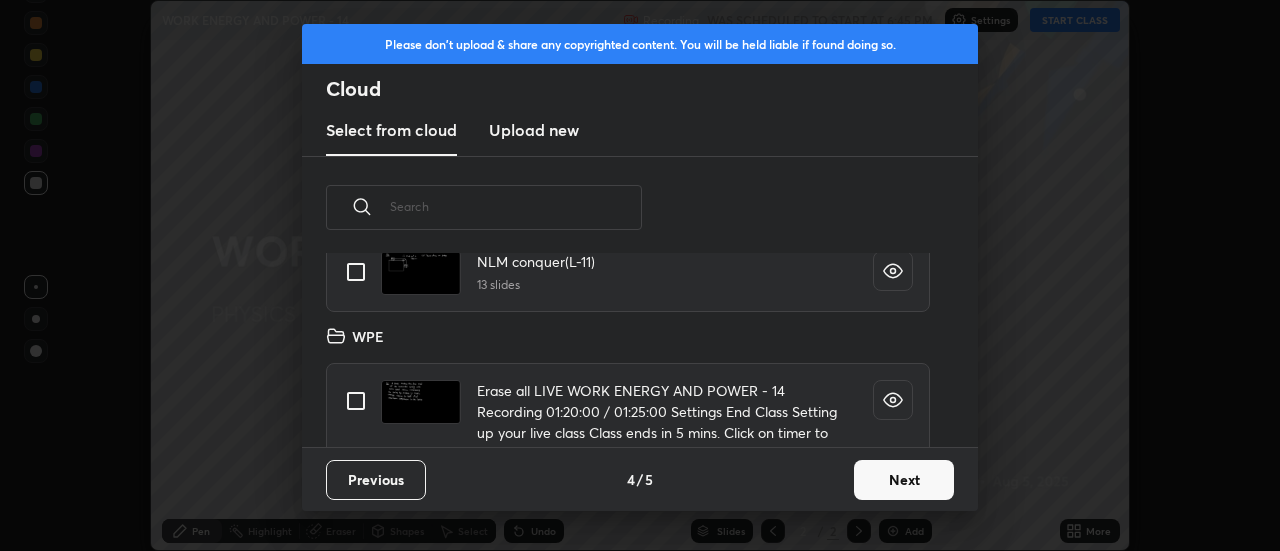 click at bounding box center (356, 401) 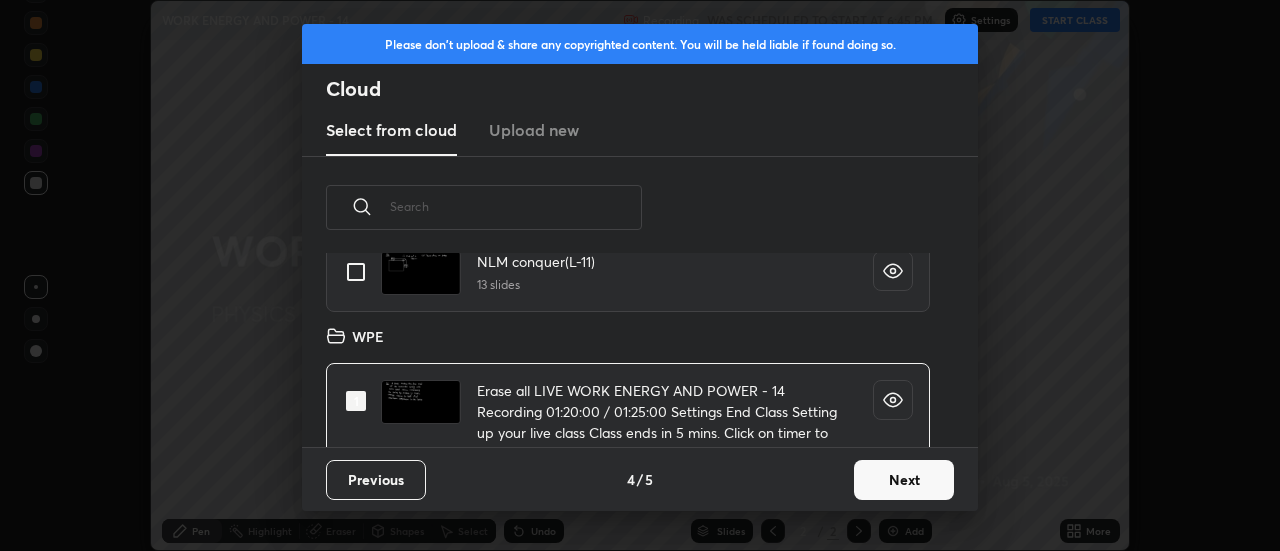 click on "Next" at bounding box center (904, 480) 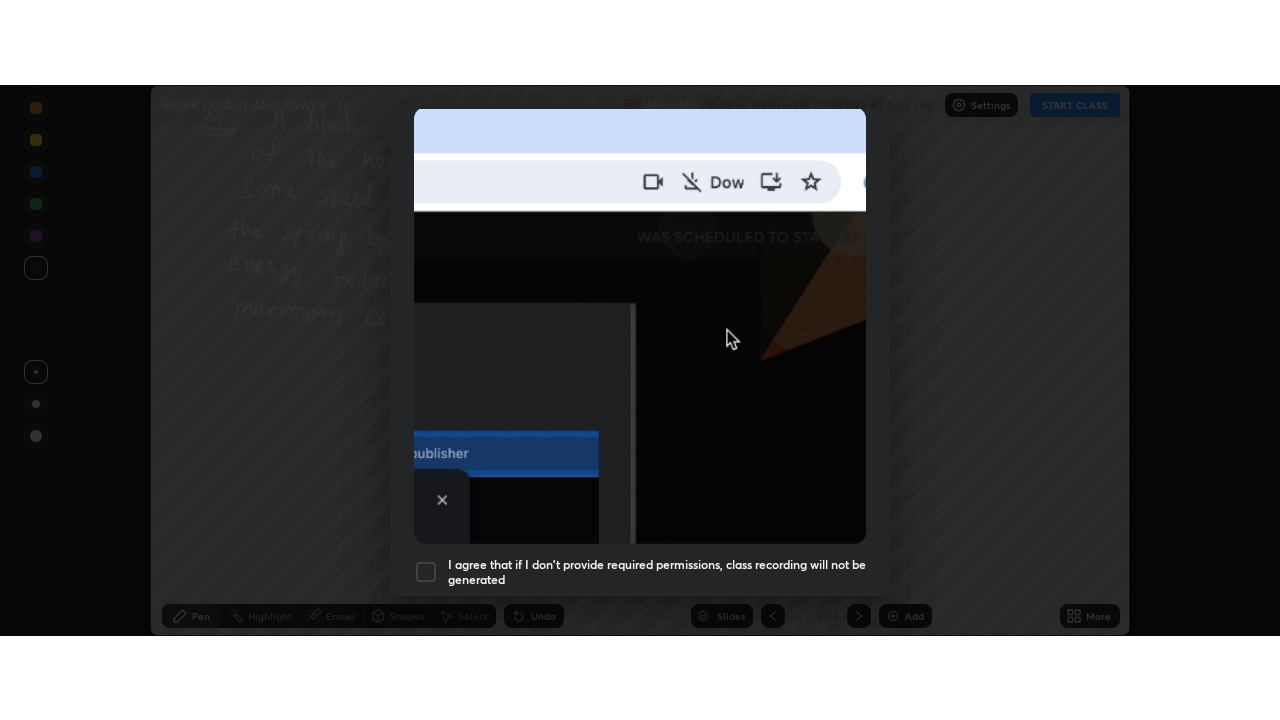 scroll, scrollTop: 513, scrollLeft: 0, axis: vertical 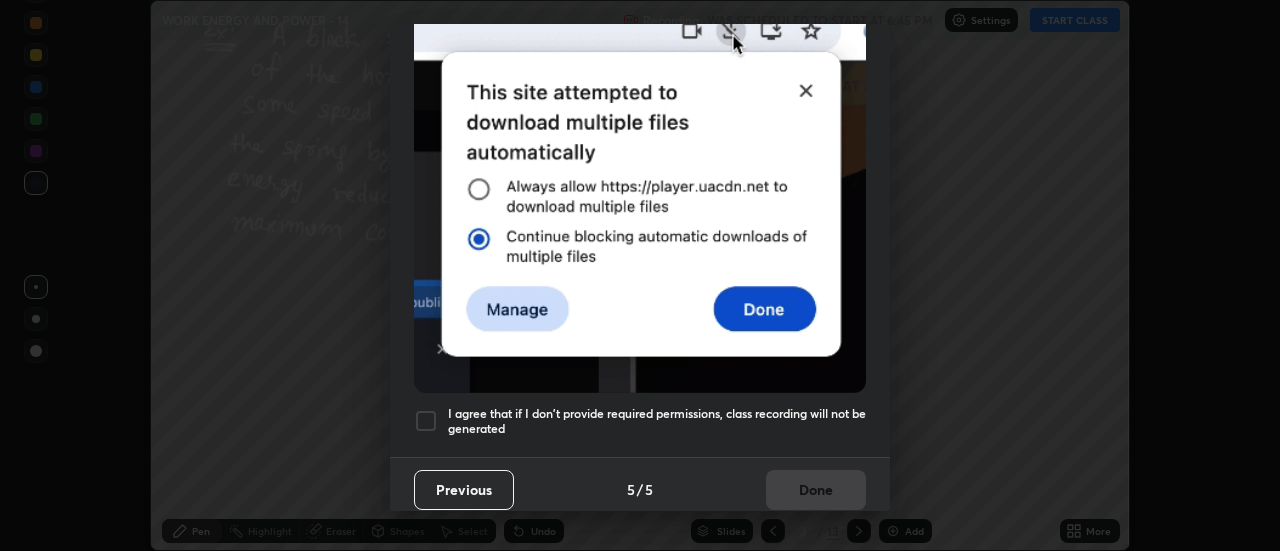 click at bounding box center (426, 421) 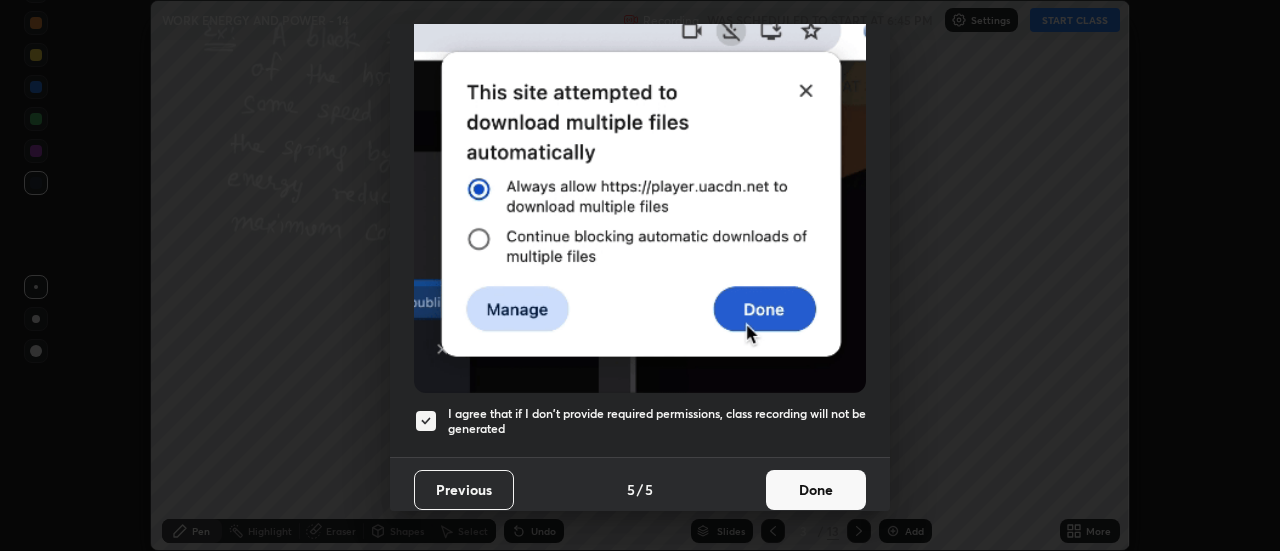 click on "Done" at bounding box center (816, 490) 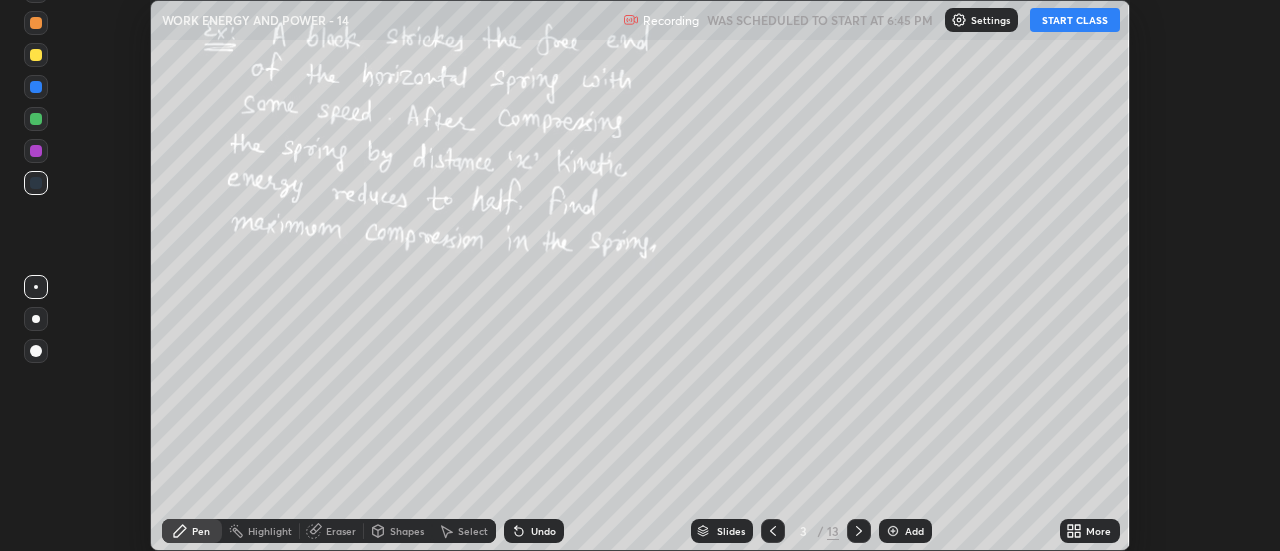click on "START CLASS" at bounding box center (1075, 20) 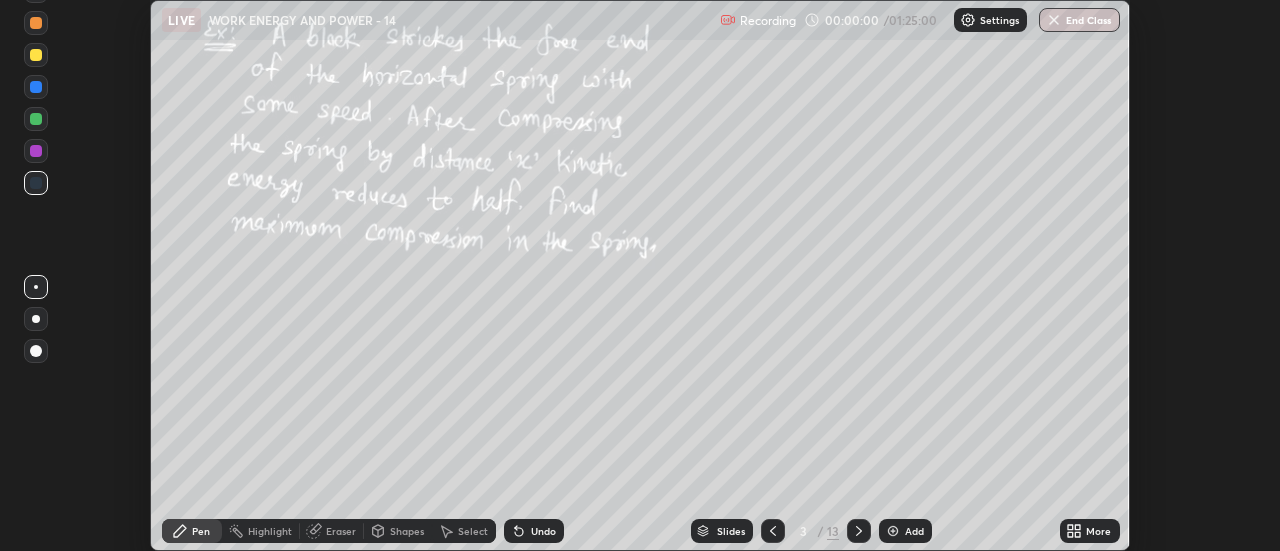 click 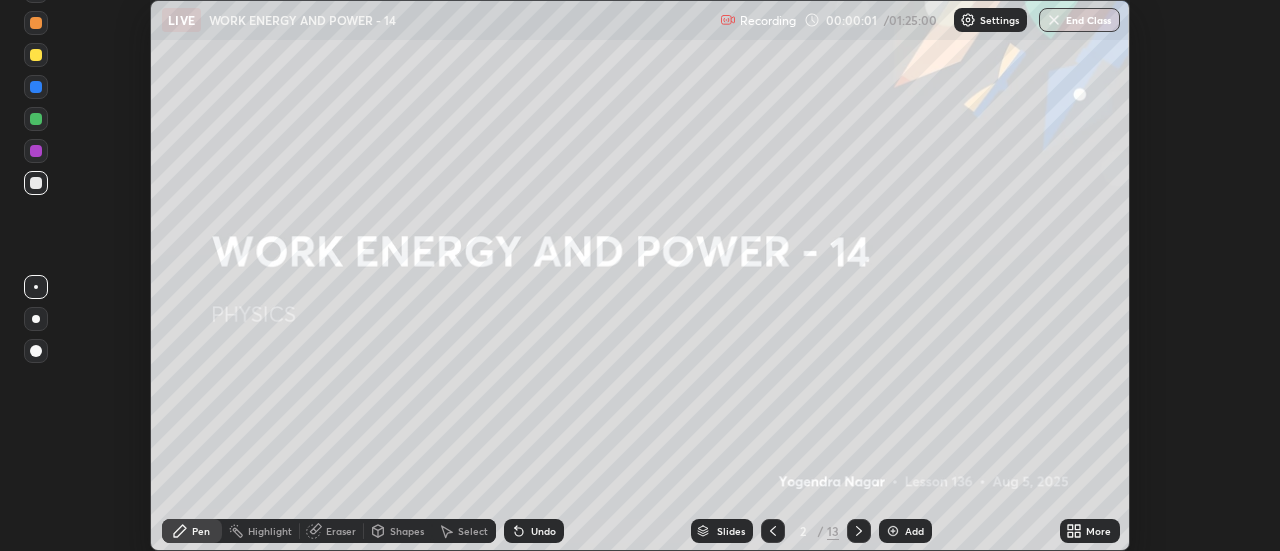 click 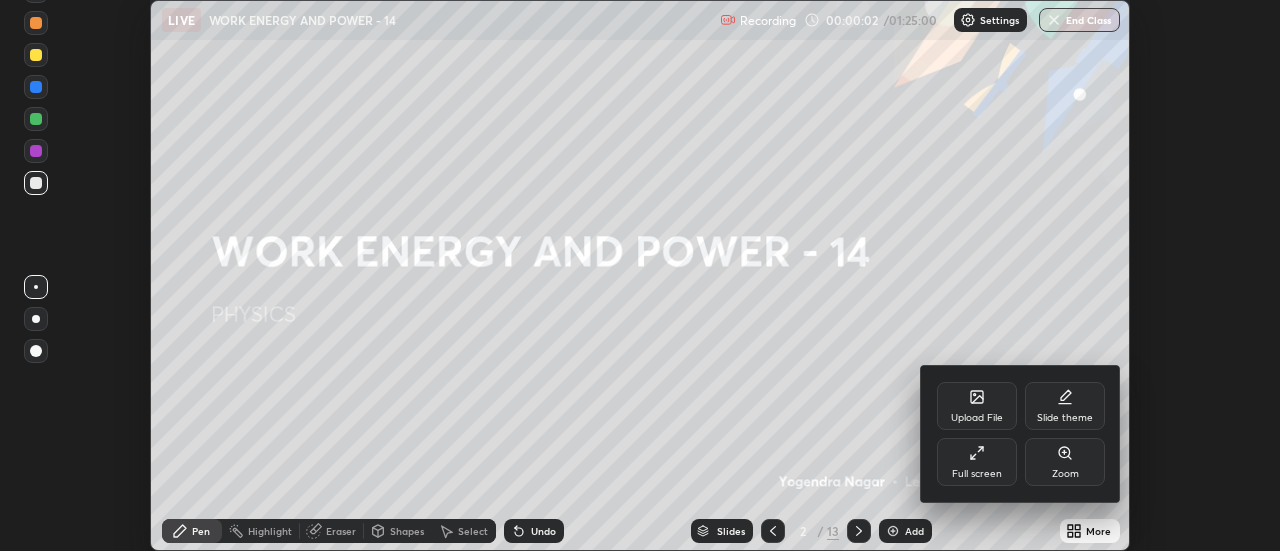 click on "Full screen" at bounding box center (977, 462) 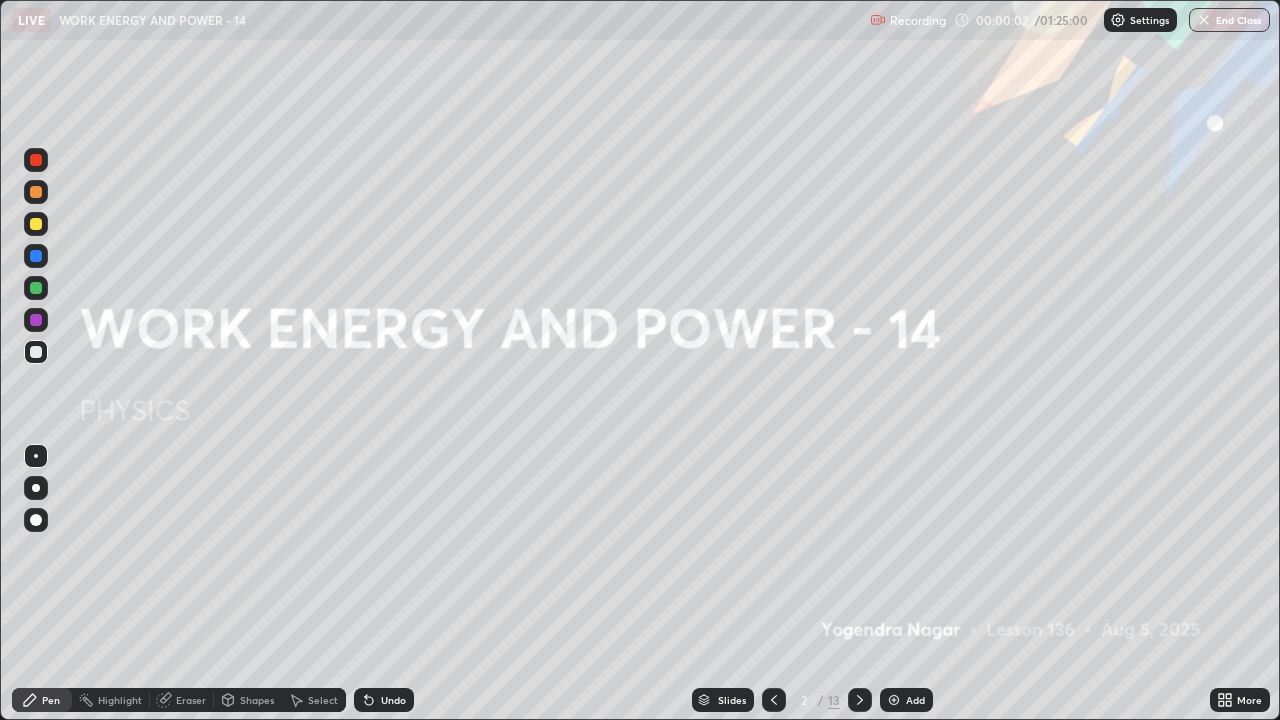 scroll, scrollTop: 99280, scrollLeft: 98720, axis: both 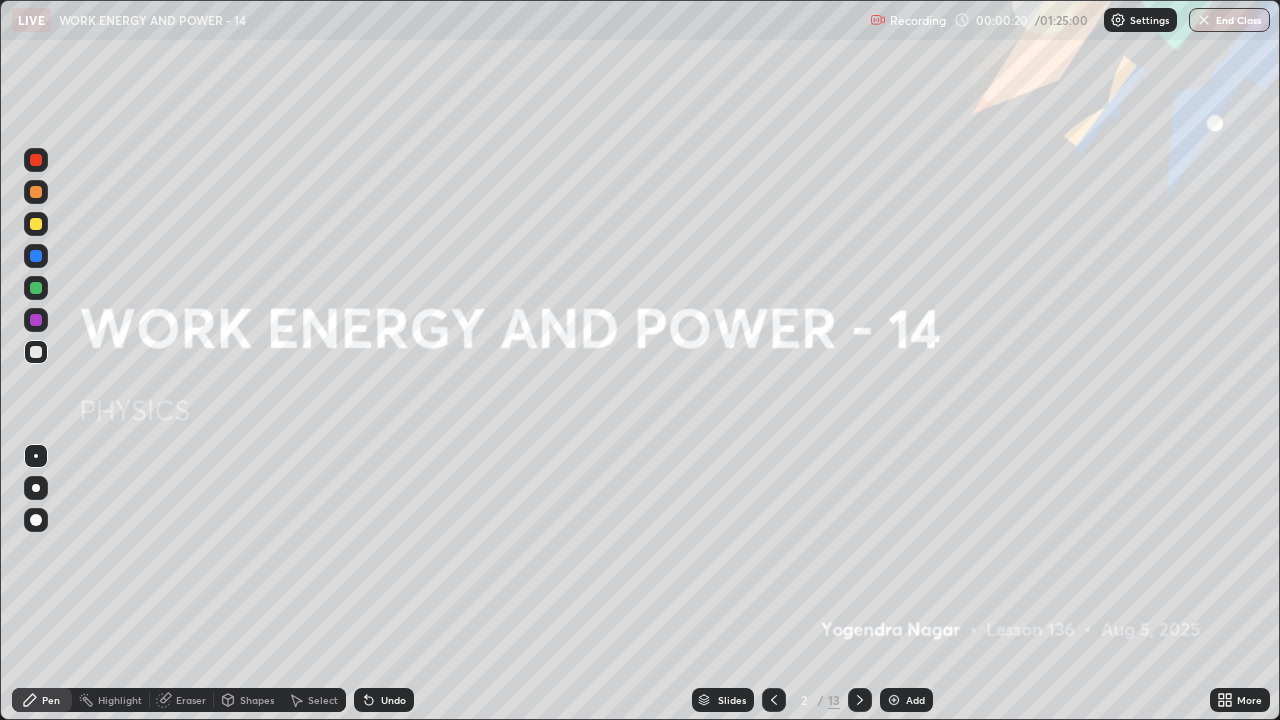 click 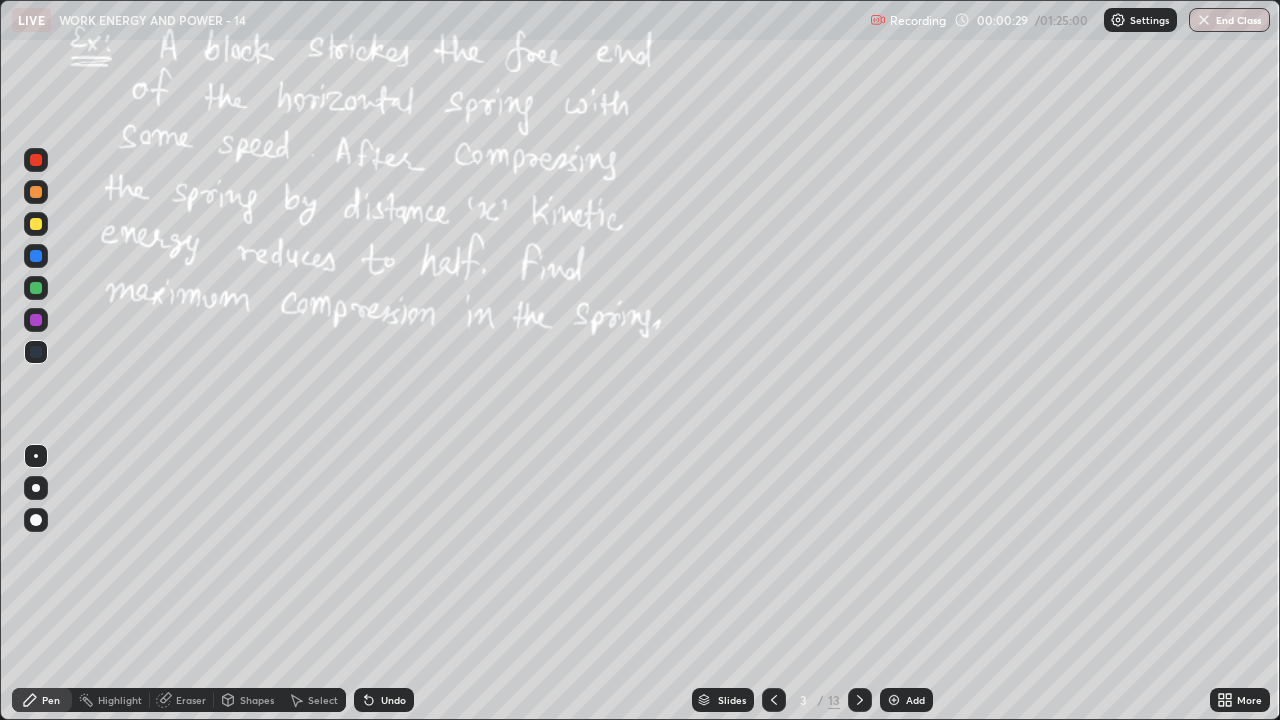 click at bounding box center [36, 224] 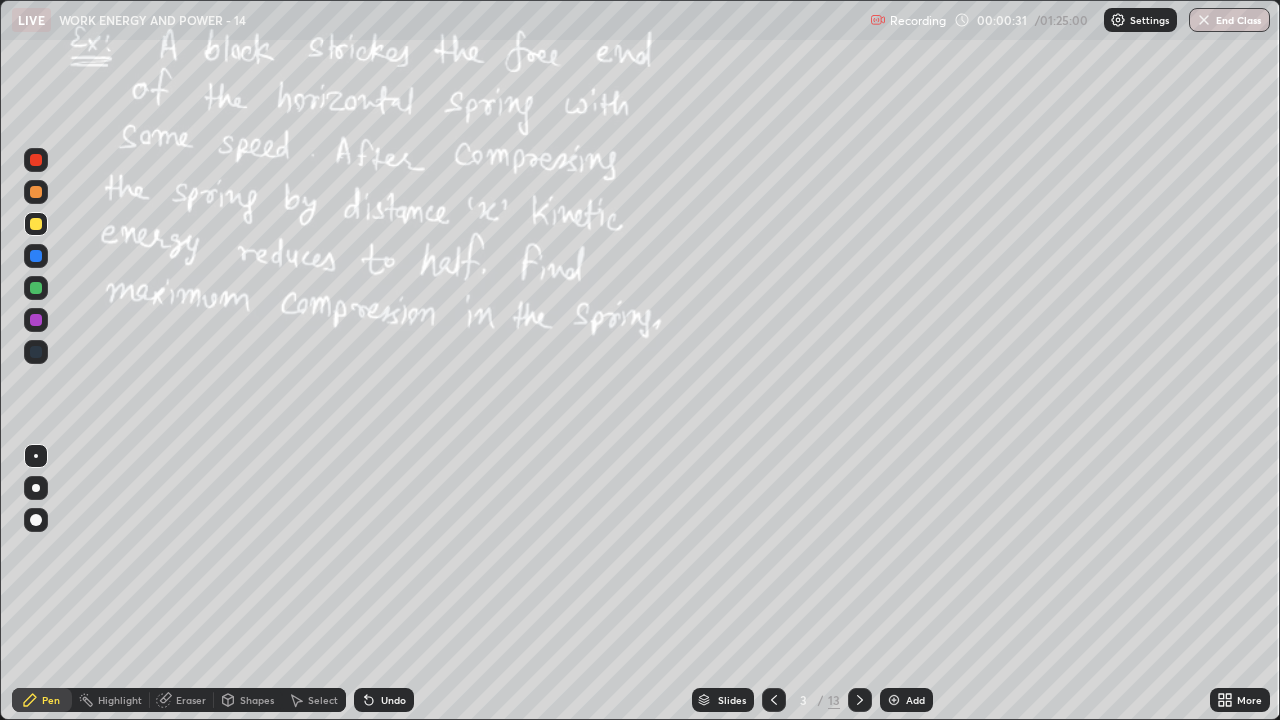 click at bounding box center (36, 488) 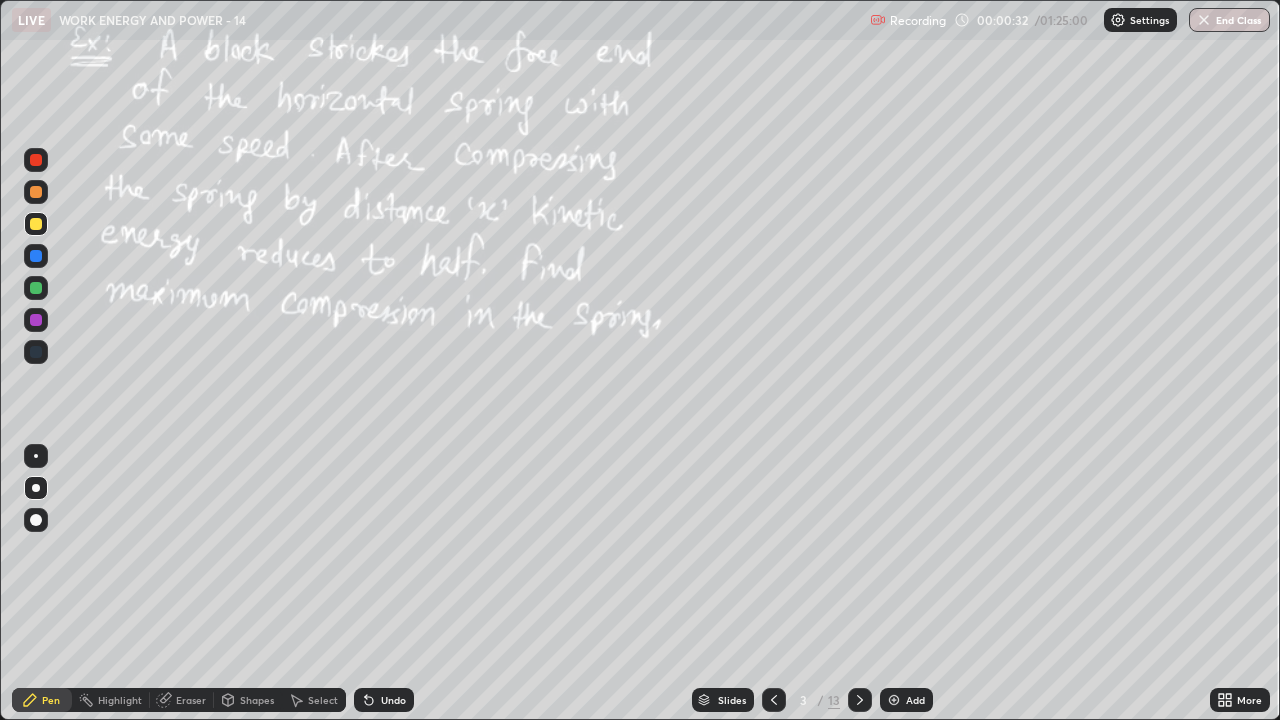 click on "Undo" at bounding box center (393, 700) 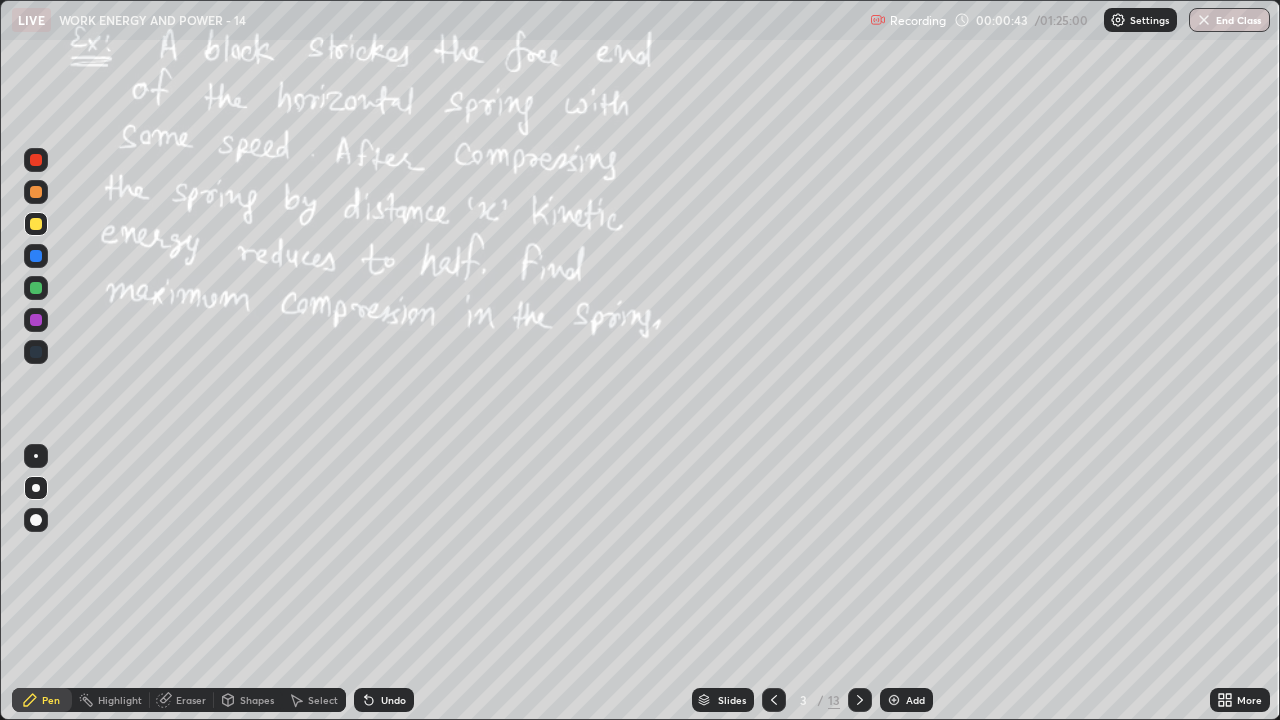 click on "Undo" at bounding box center [384, 700] 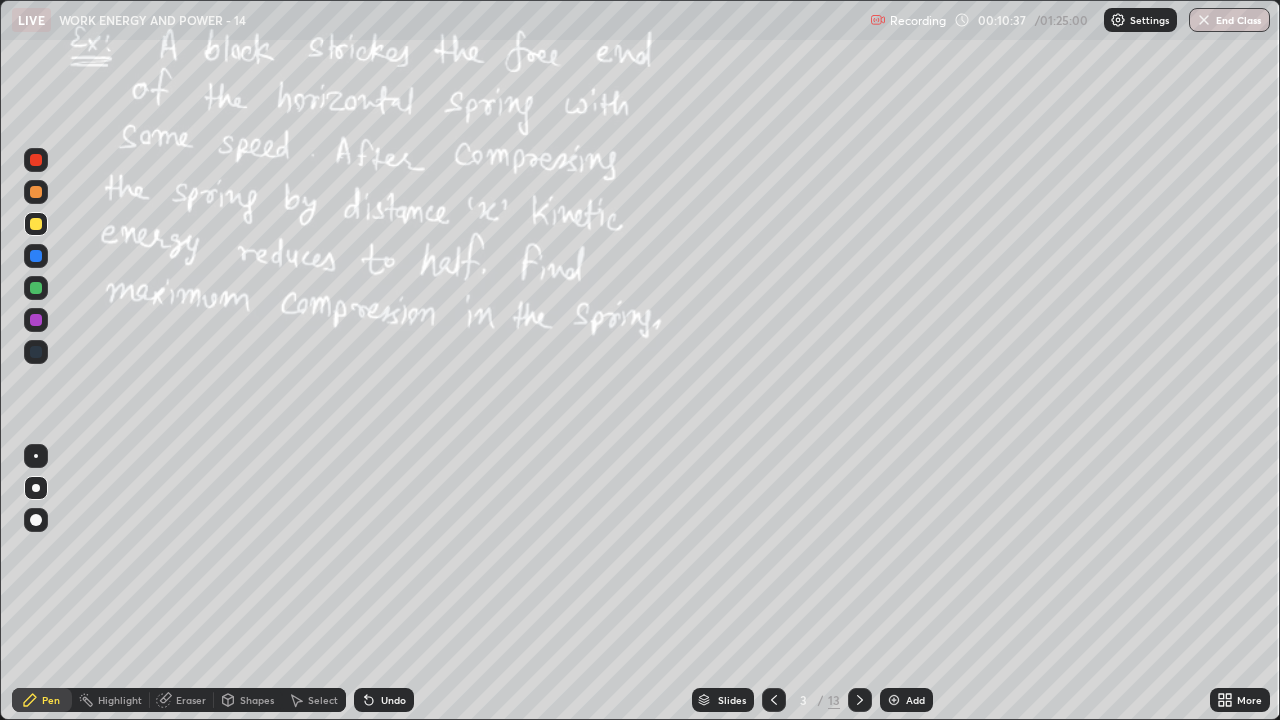 click at bounding box center (36, 192) 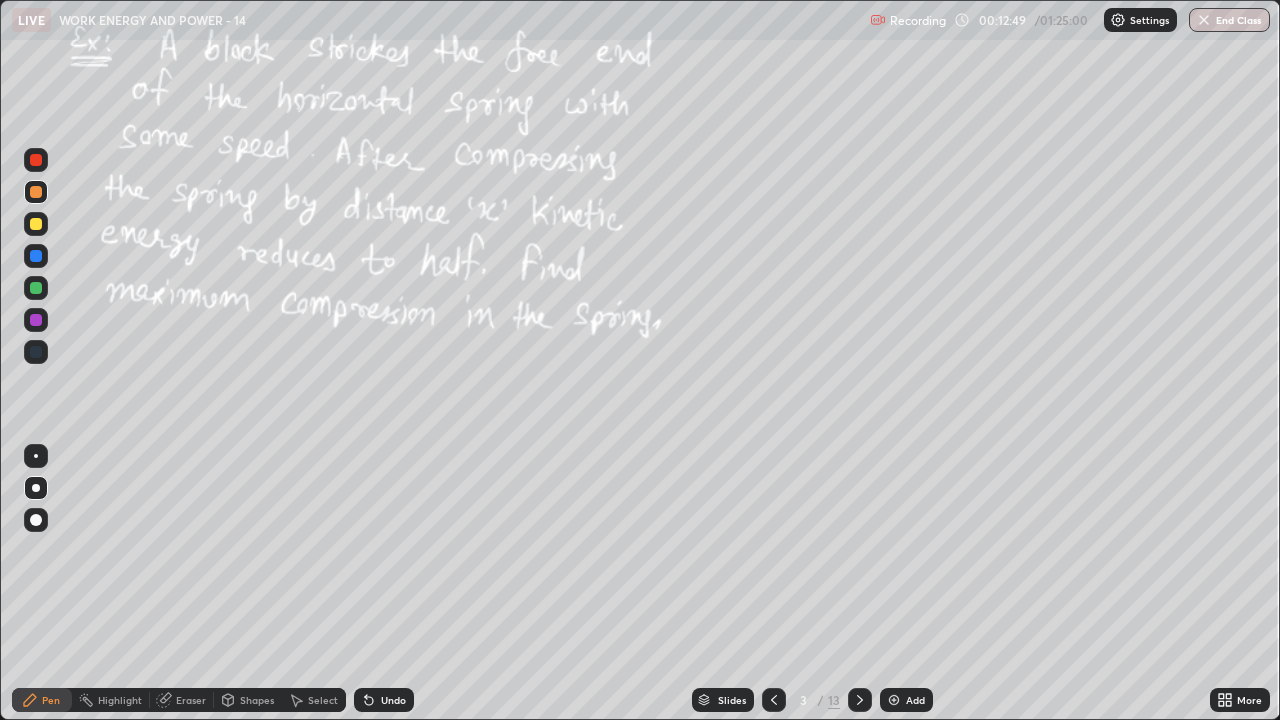 click 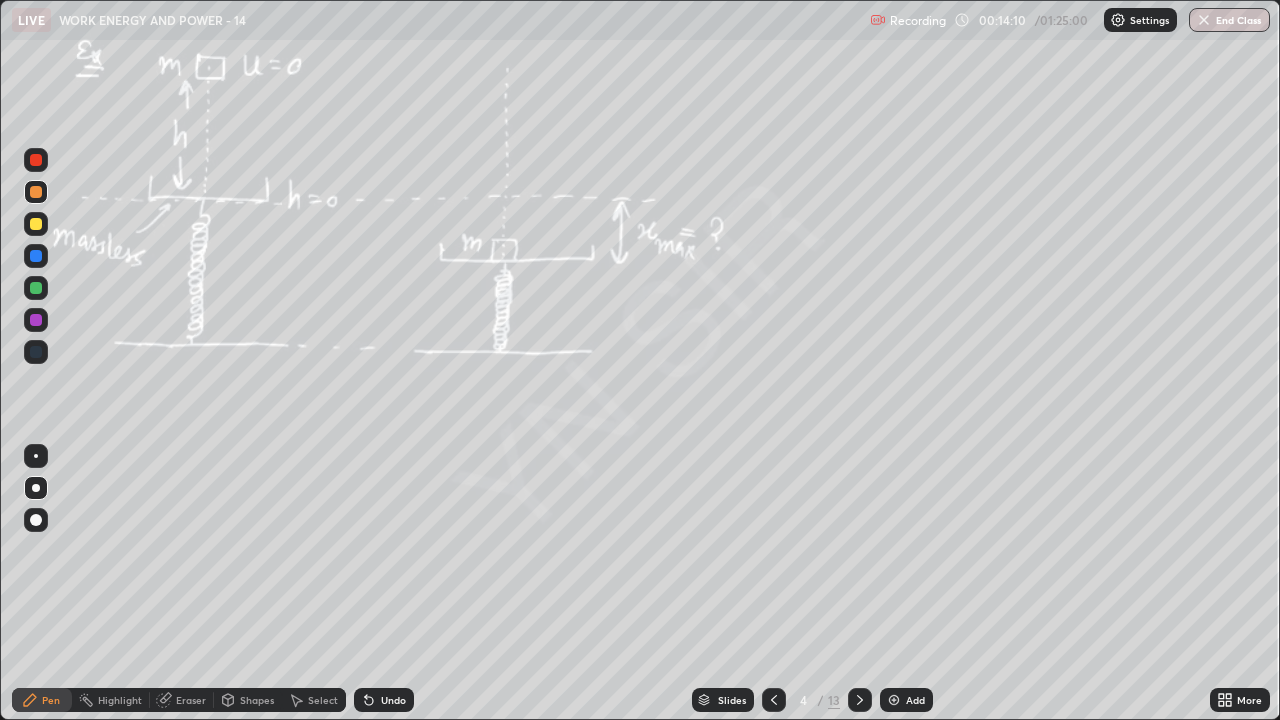 click on "Undo" at bounding box center [384, 700] 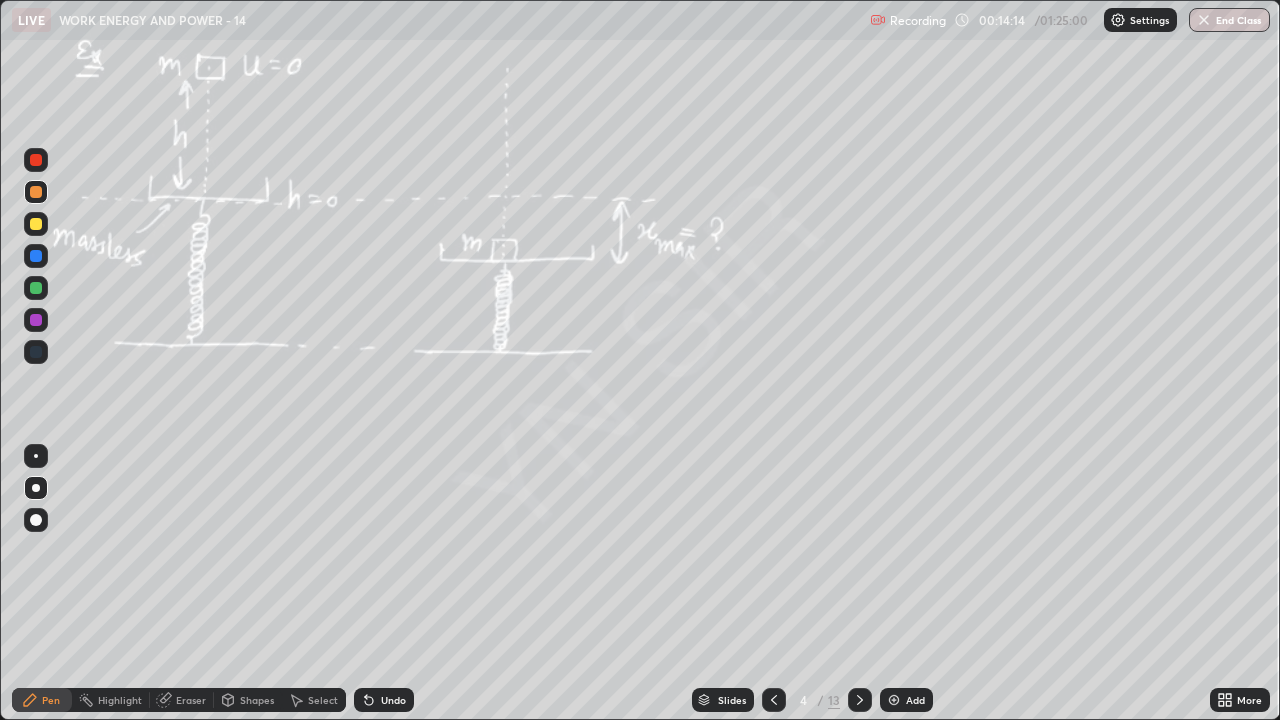 click on "Undo" at bounding box center (384, 700) 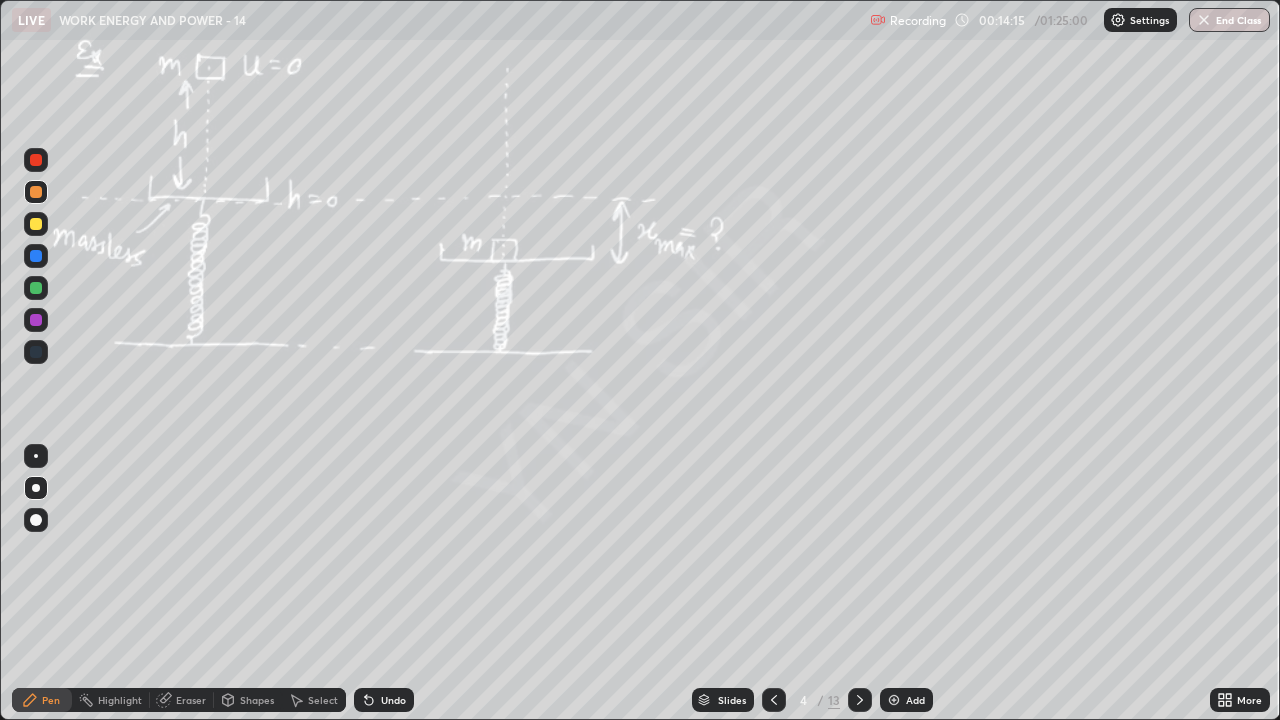 click on "Undo" at bounding box center [393, 700] 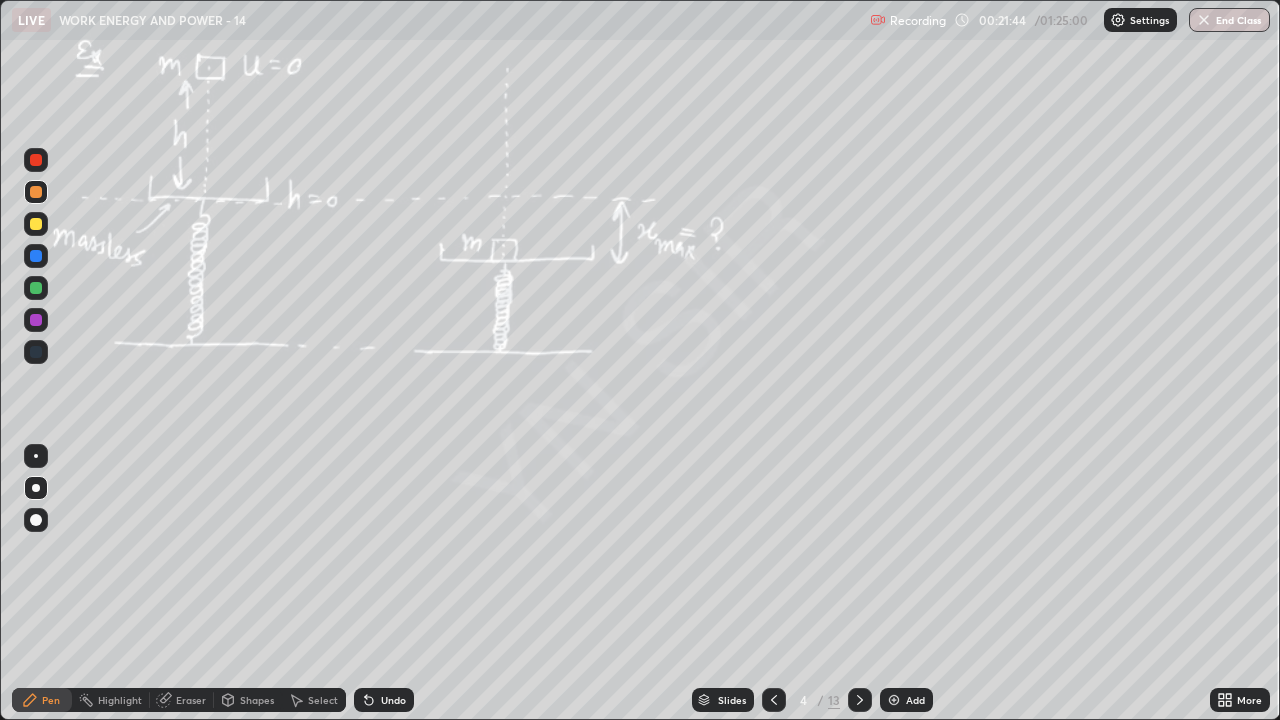 click 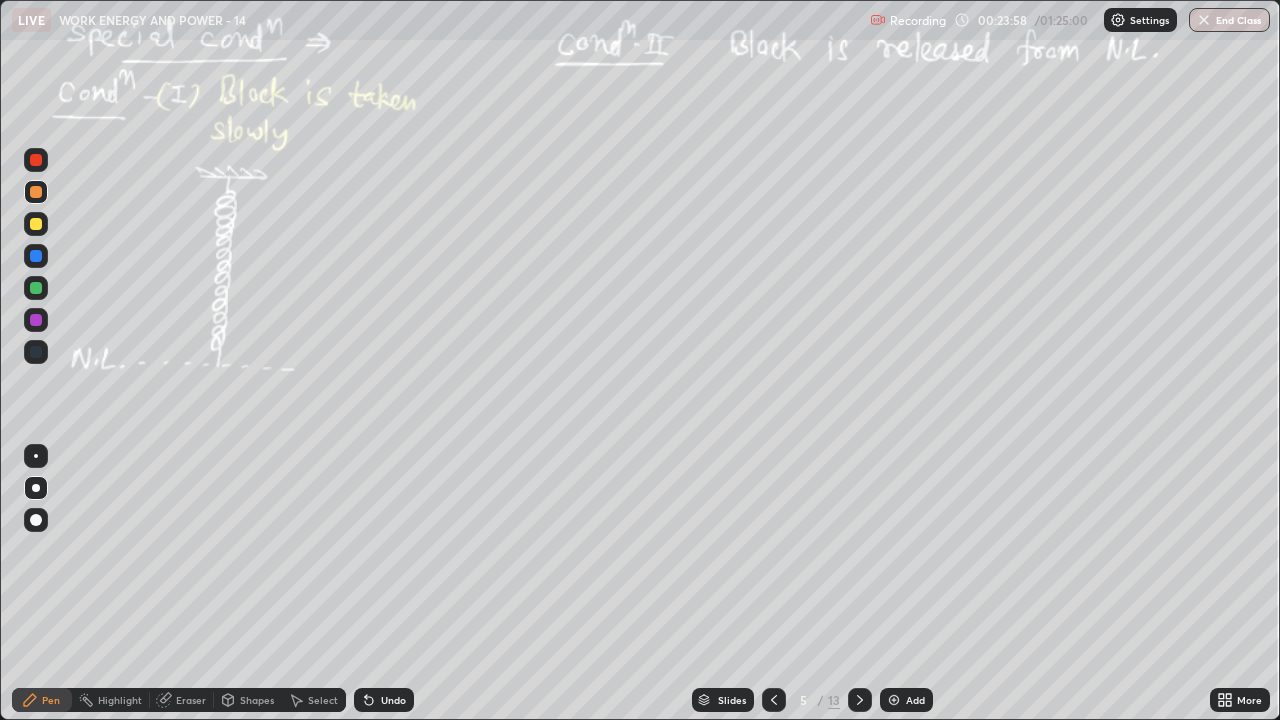 click on "Undo" at bounding box center (384, 700) 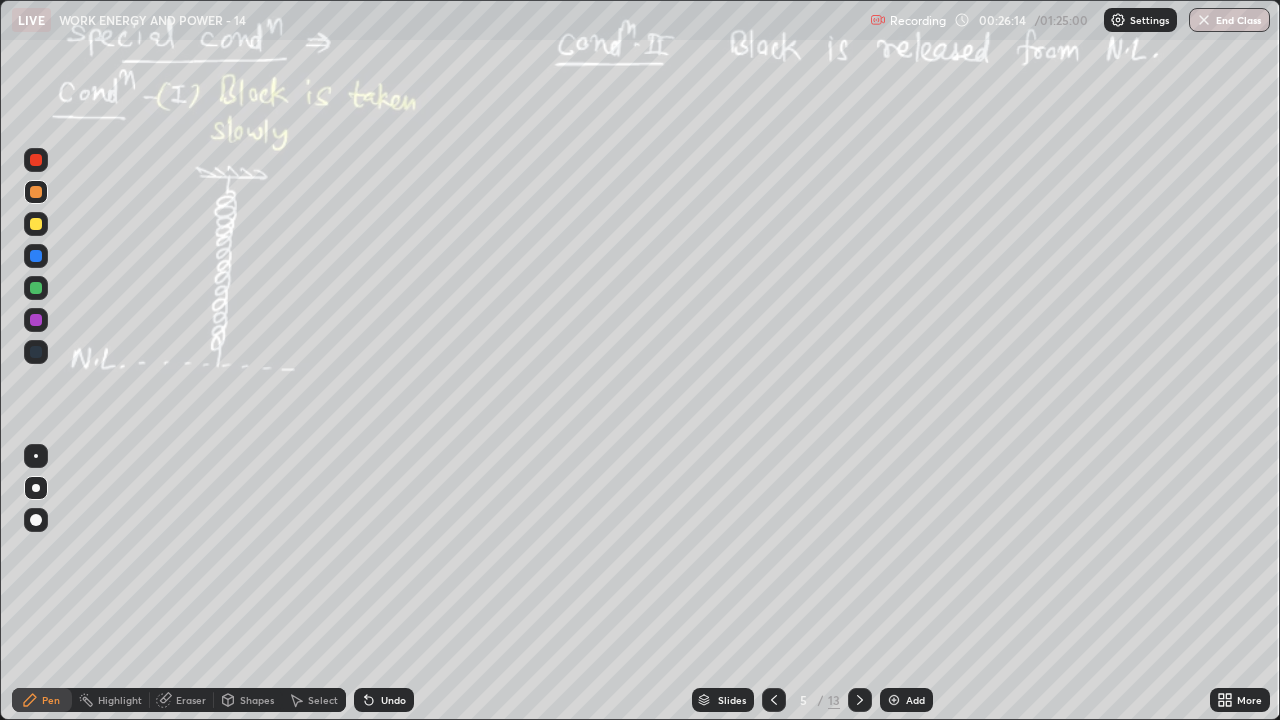 click on "Undo" at bounding box center [393, 700] 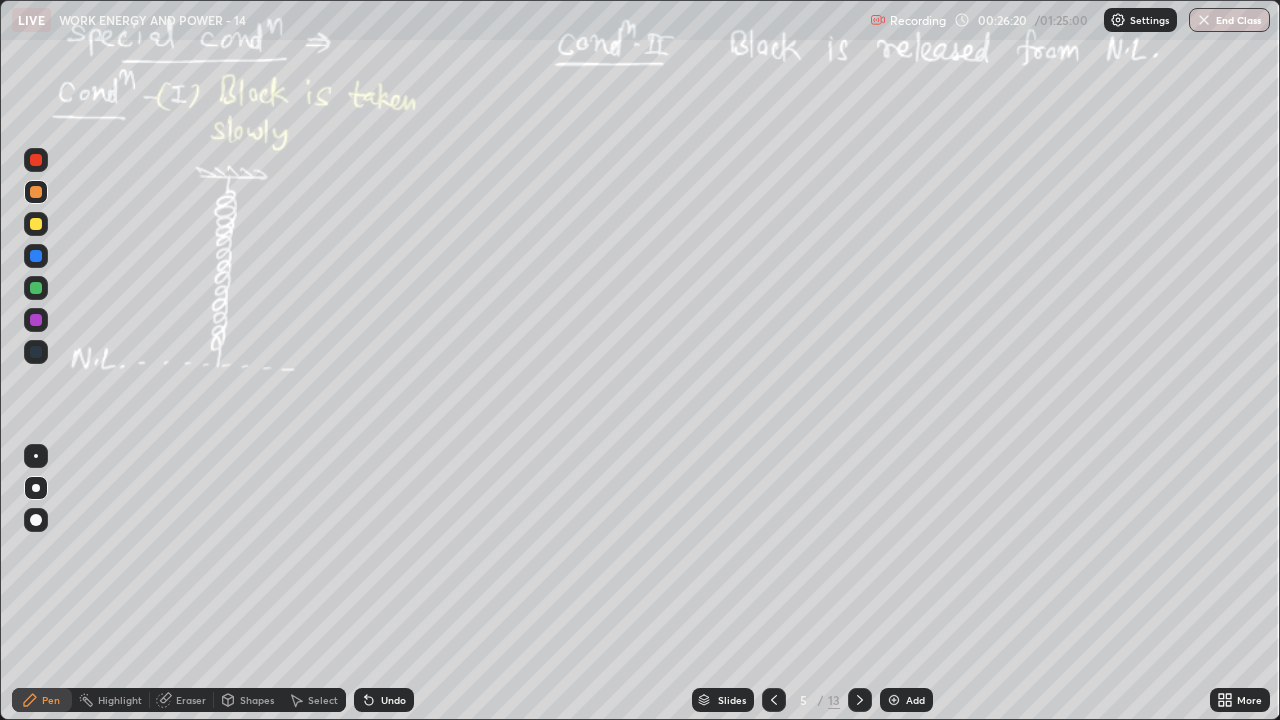 click on "Undo" at bounding box center [393, 700] 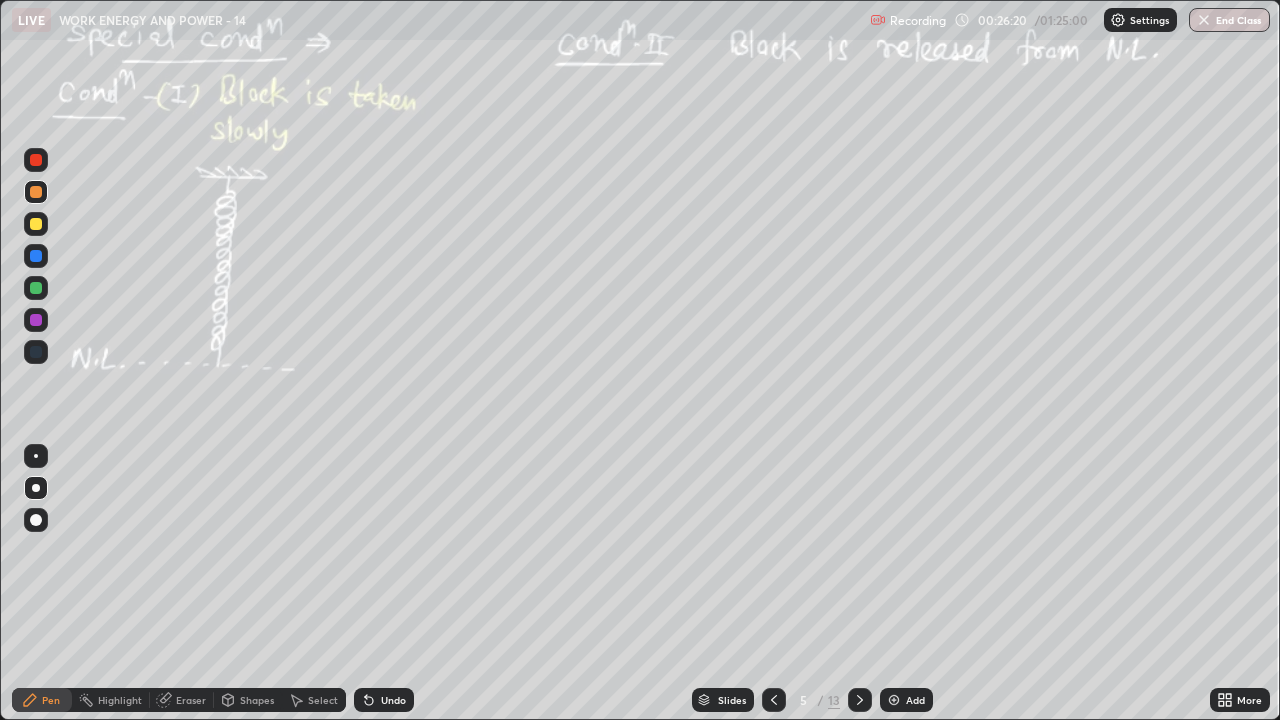 click on "Undo" at bounding box center [384, 700] 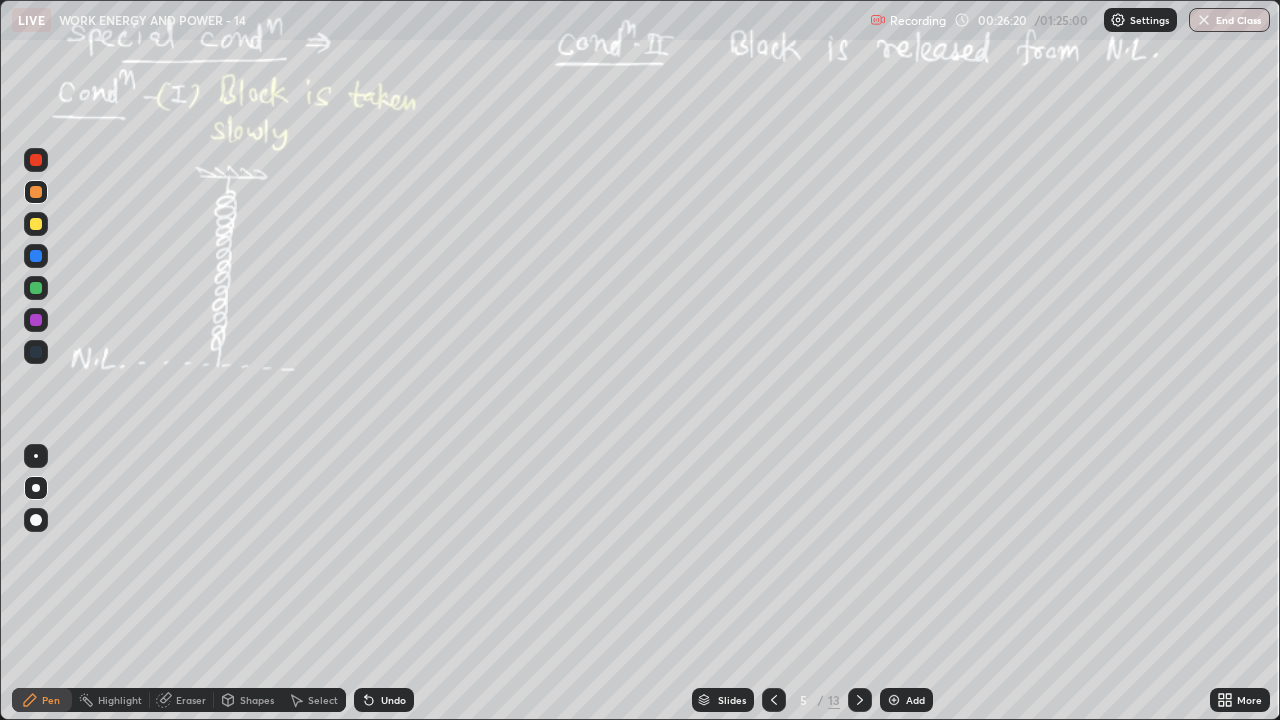 click on "Undo" at bounding box center [384, 700] 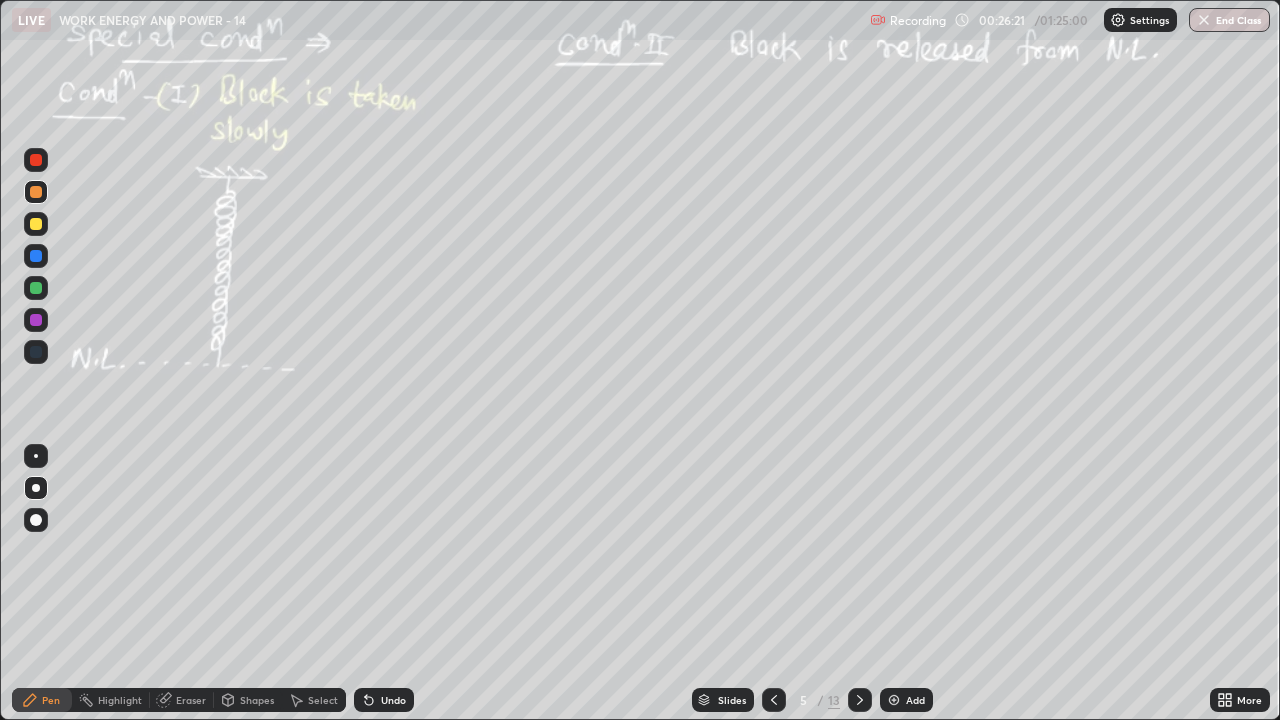 click on "Undo" at bounding box center [384, 700] 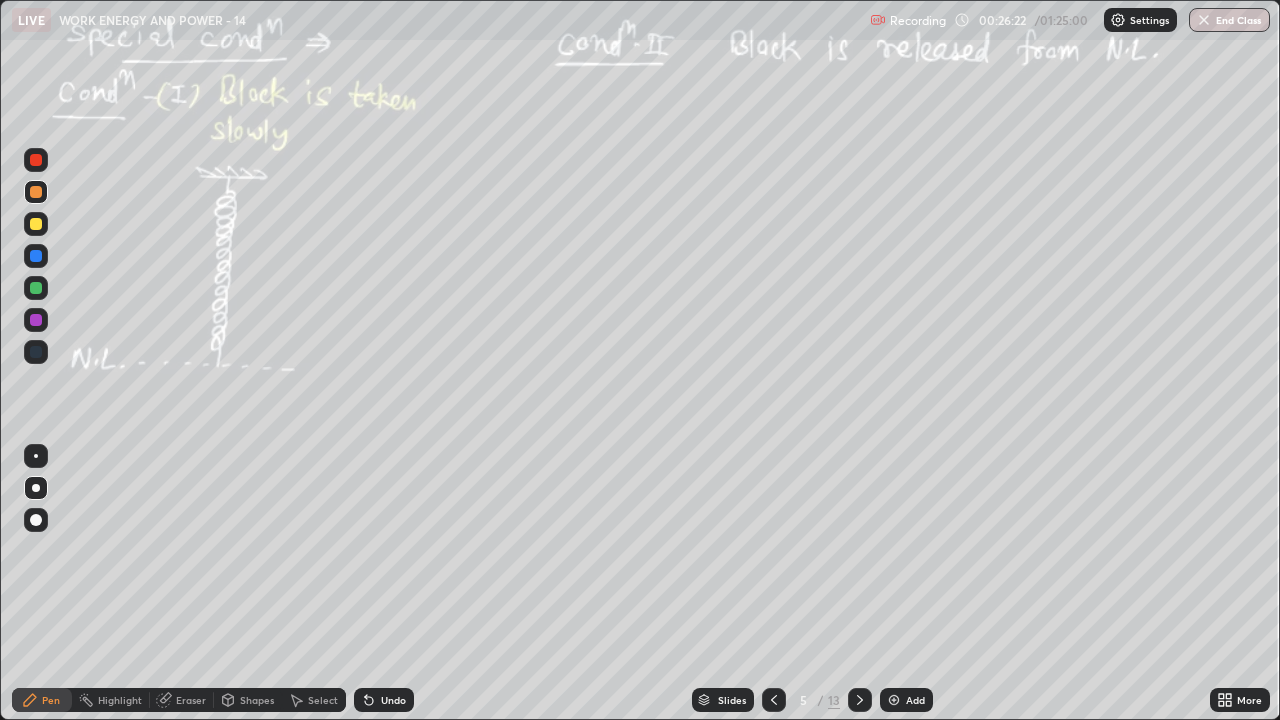 click on "Eraser" at bounding box center (182, 700) 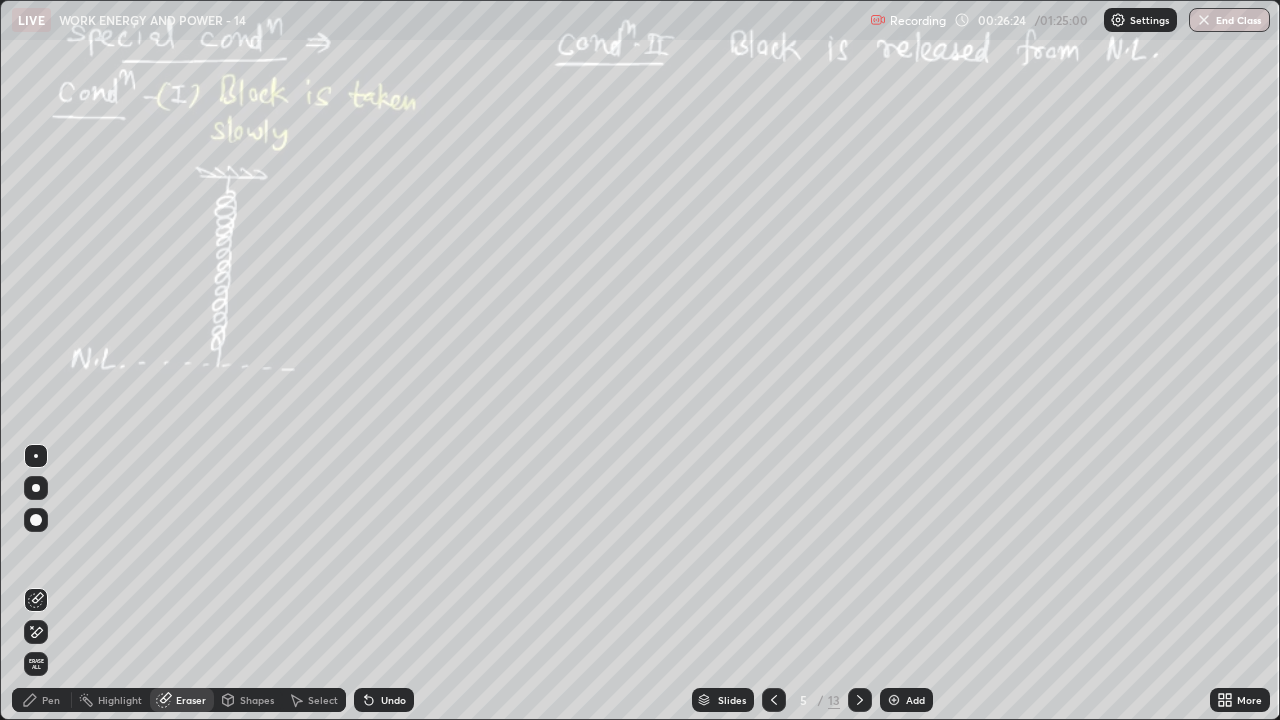 click on "Pen" at bounding box center (42, 700) 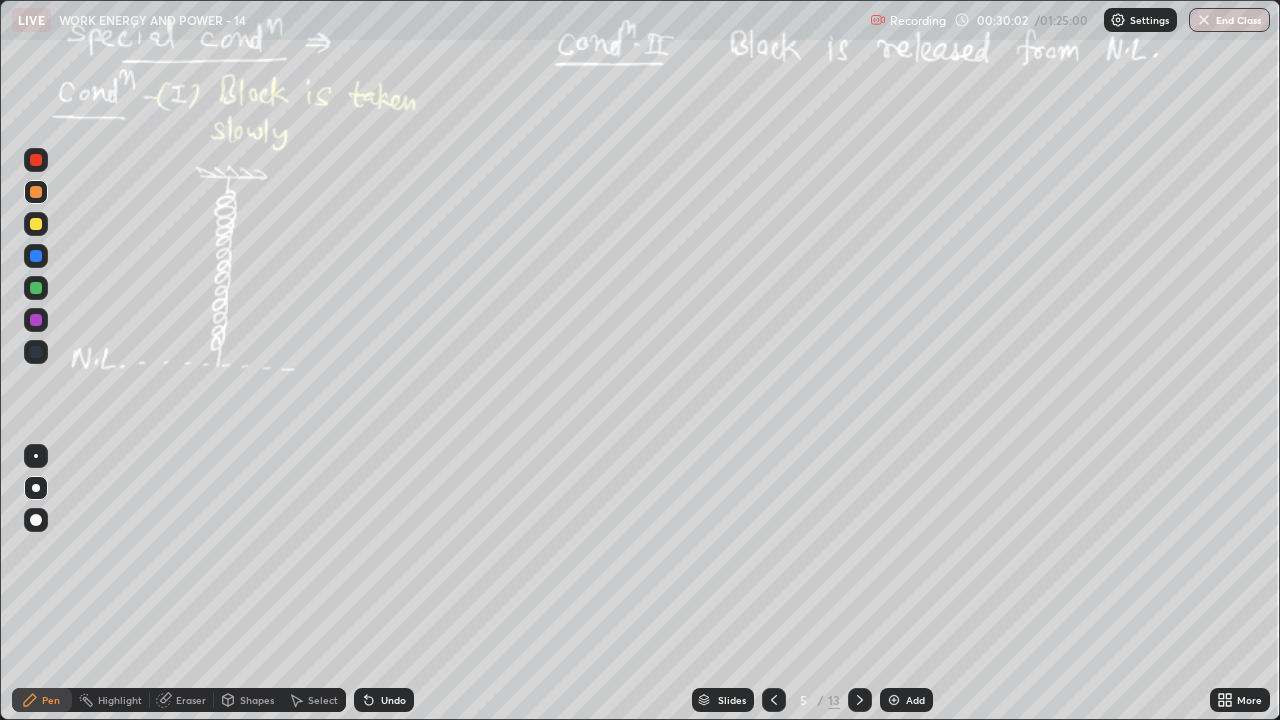 click on "Undo" at bounding box center [384, 700] 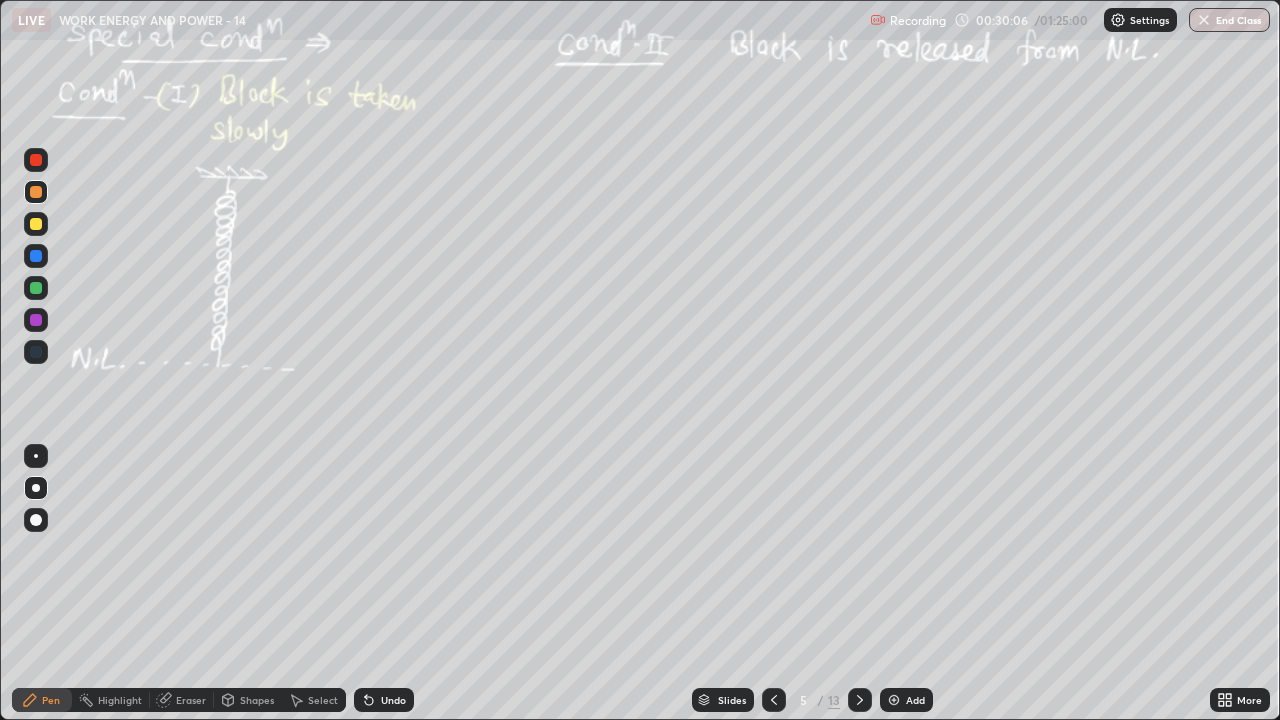 click on "Eraser" at bounding box center [191, 700] 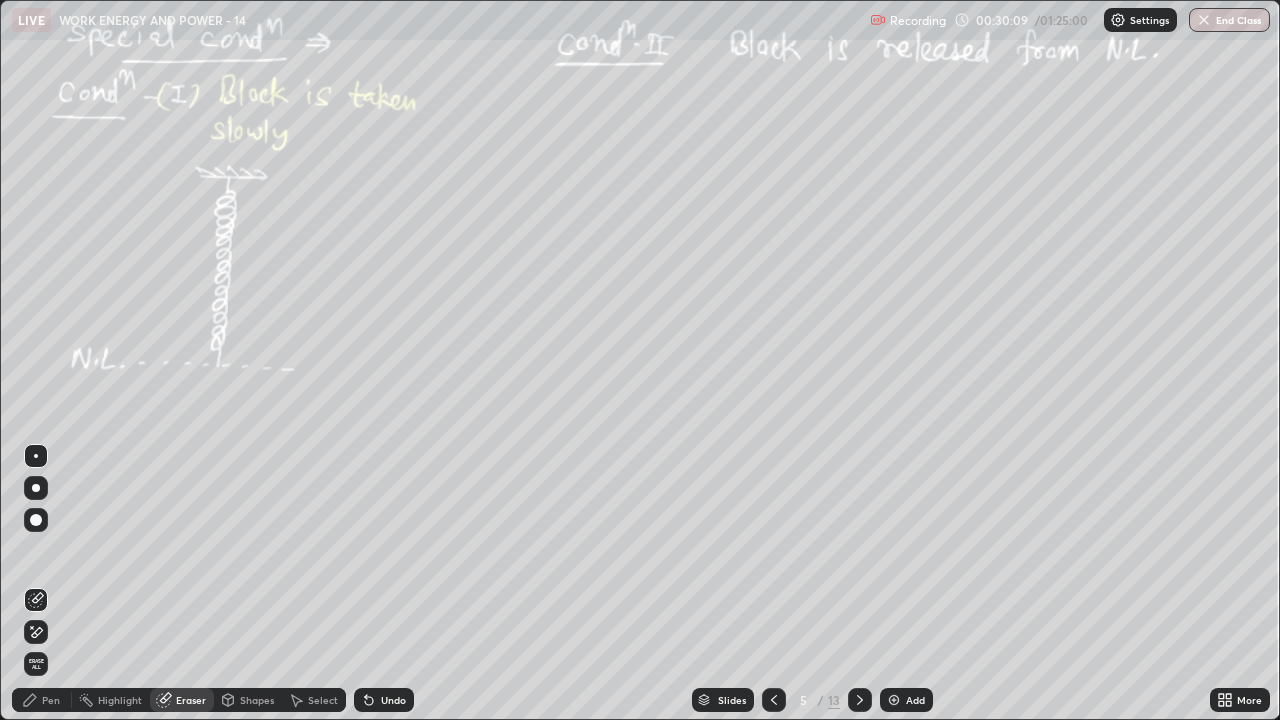 click on "Pen" at bounding box center [51, 700] 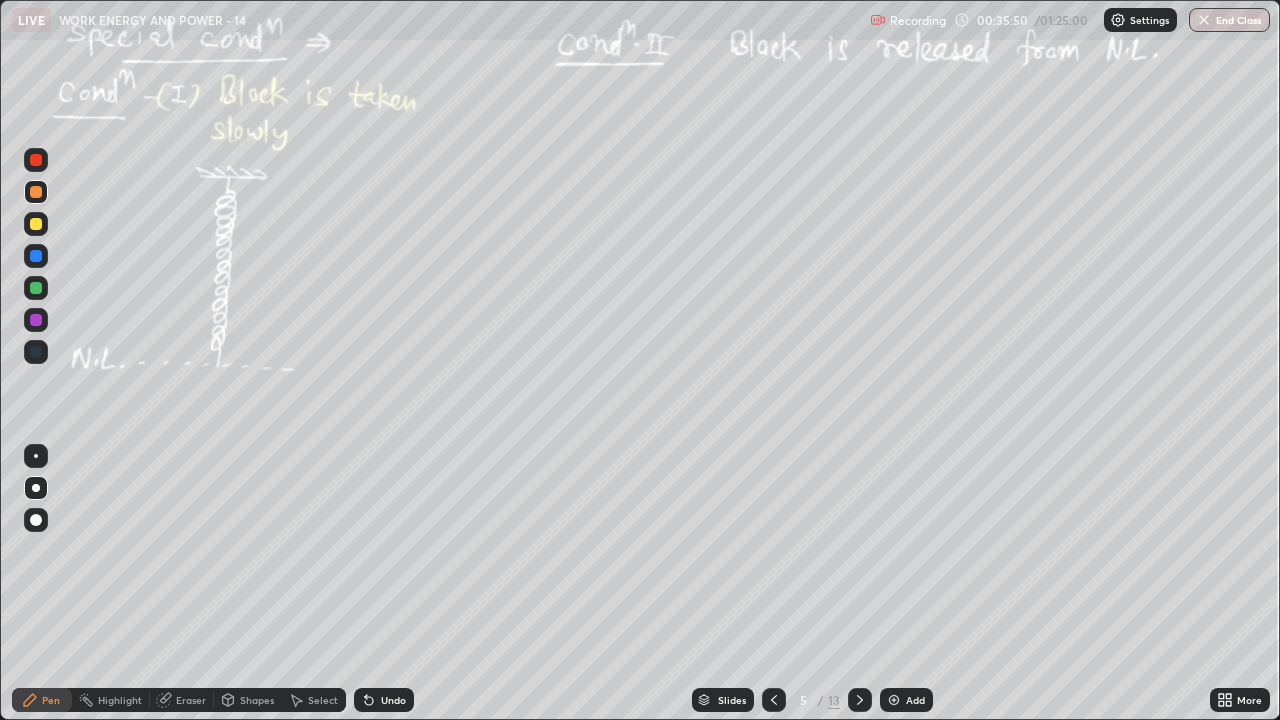 click on "Eraser" at bounding box center (191, 700) 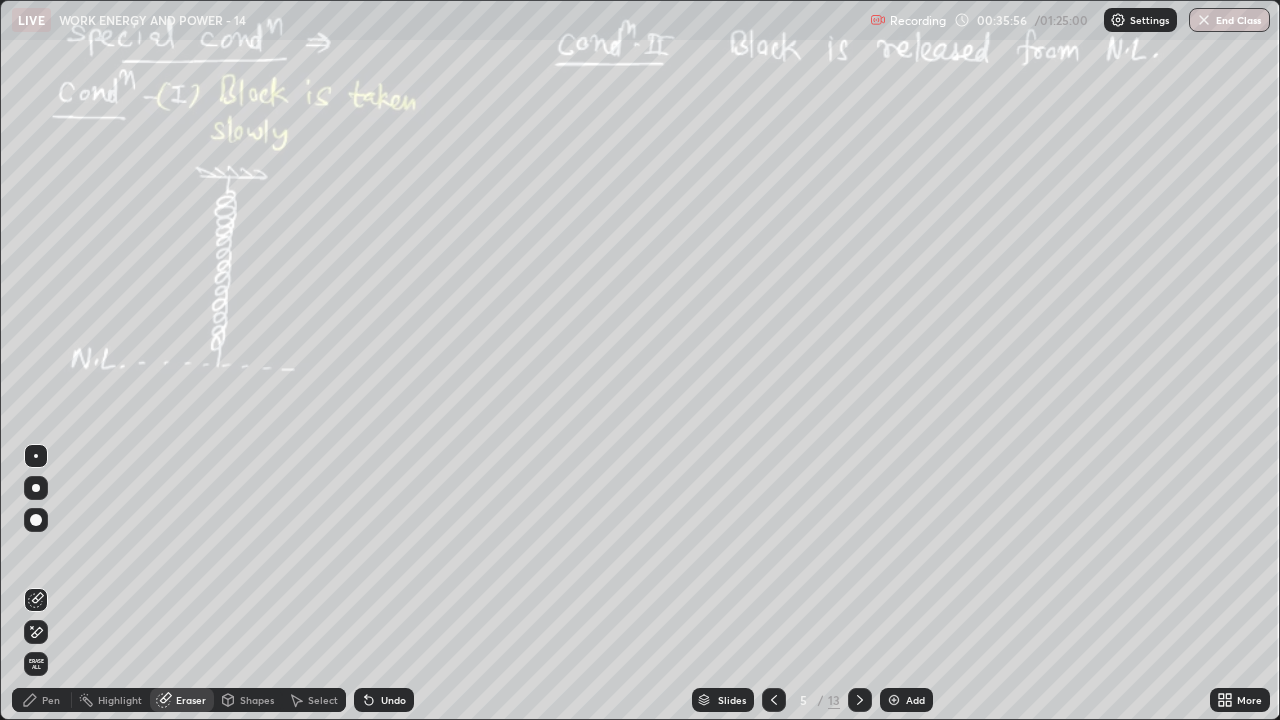 click on "Pen" at bounding box center (51, 700) 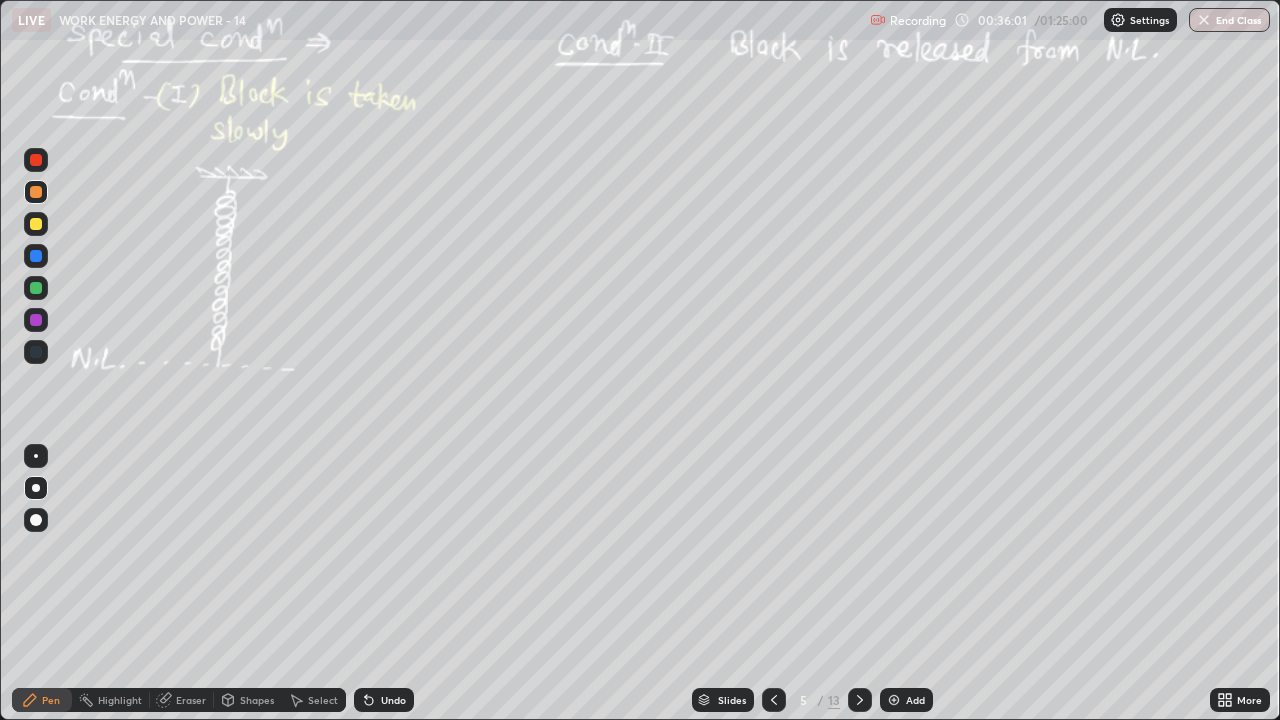 click at bounding box center [36, 224] 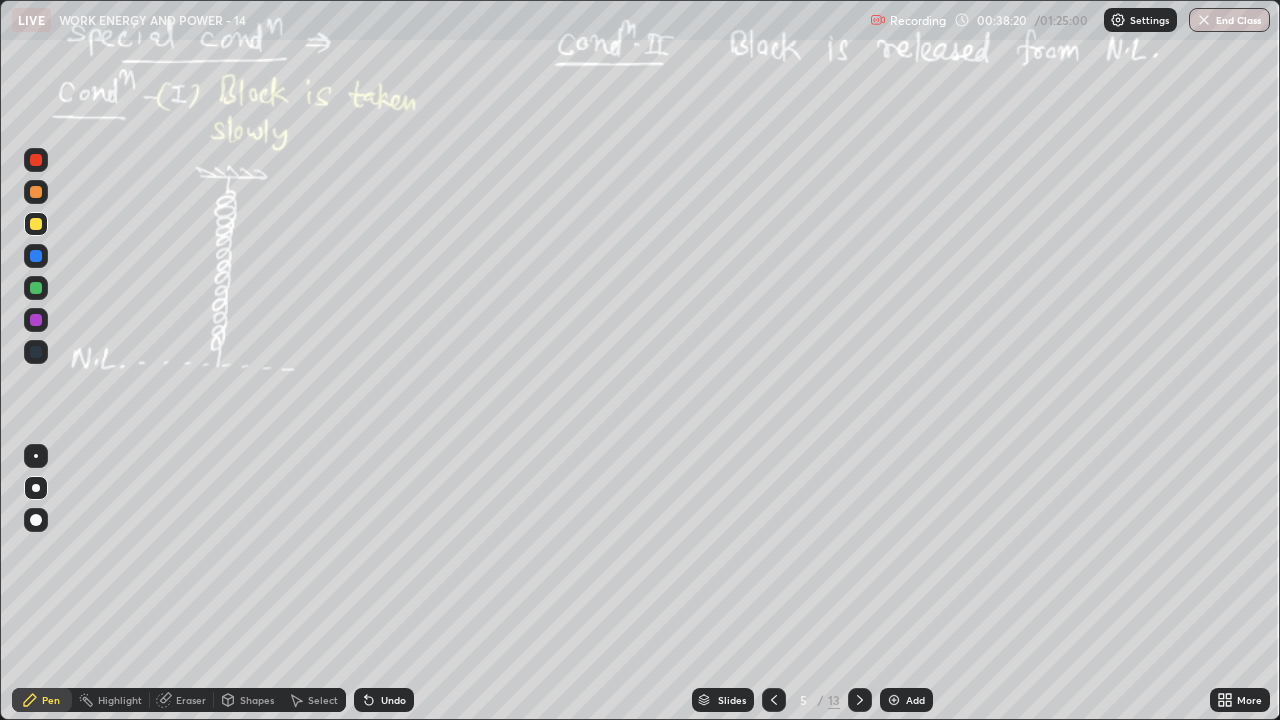 click 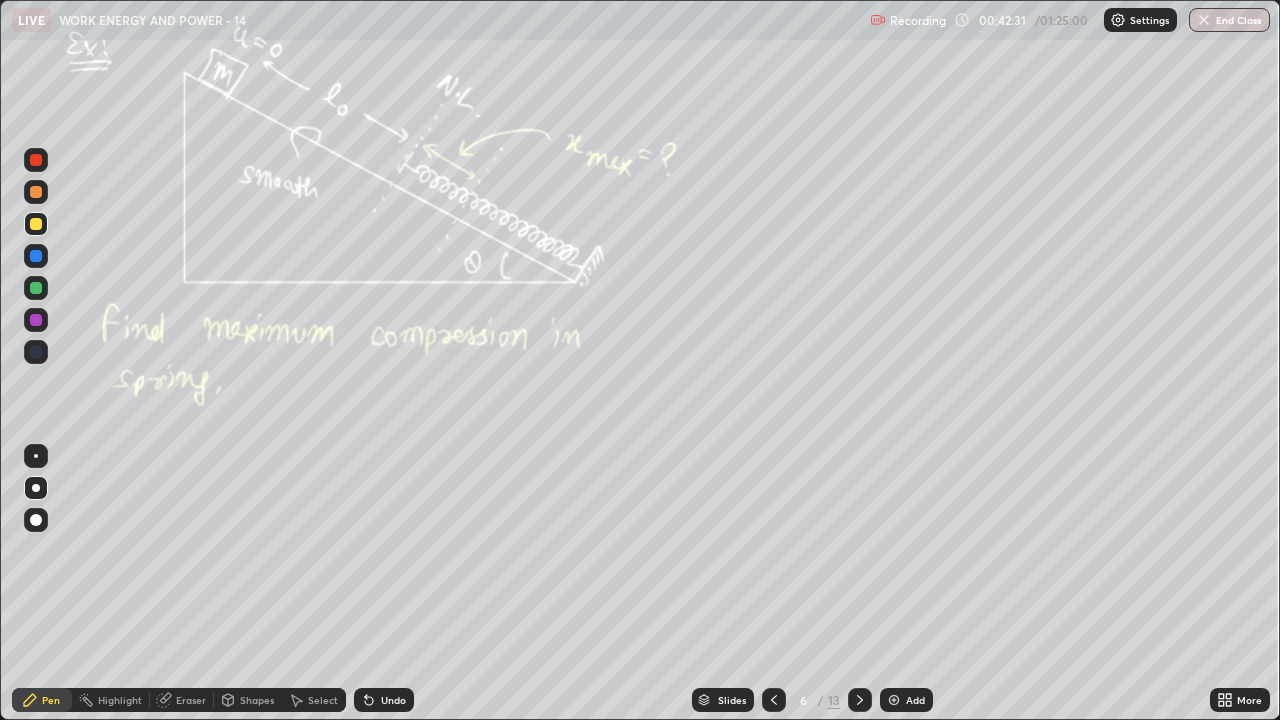 click on "Undo" at bounding box center (384, 700) 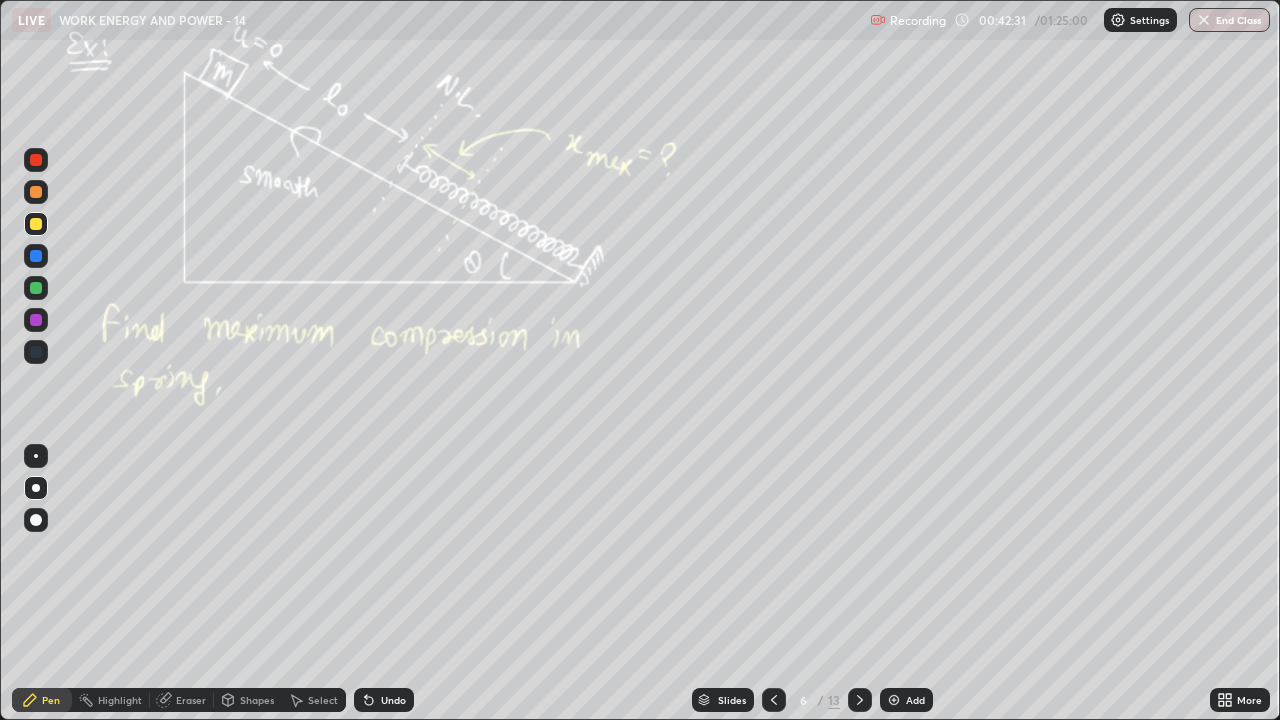 click on "Undo" at bounding box center (384, 700) 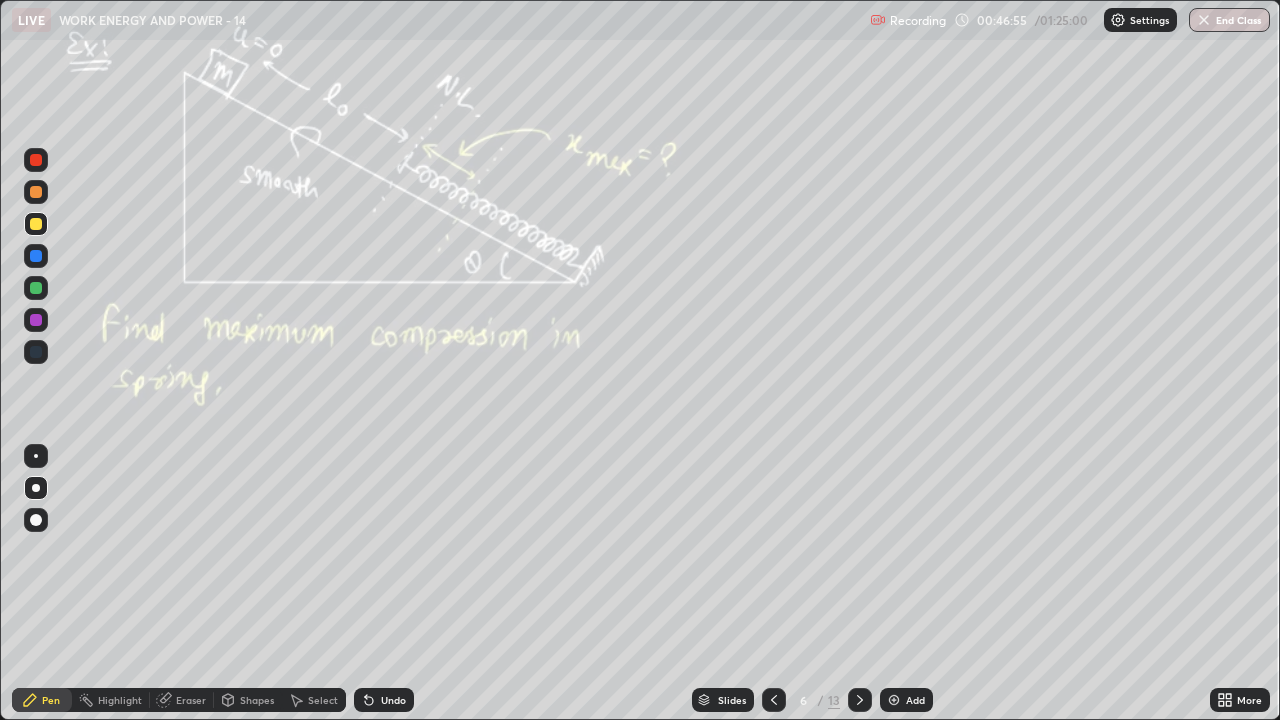 click on "Eraser" at bounding box center [191, 700] 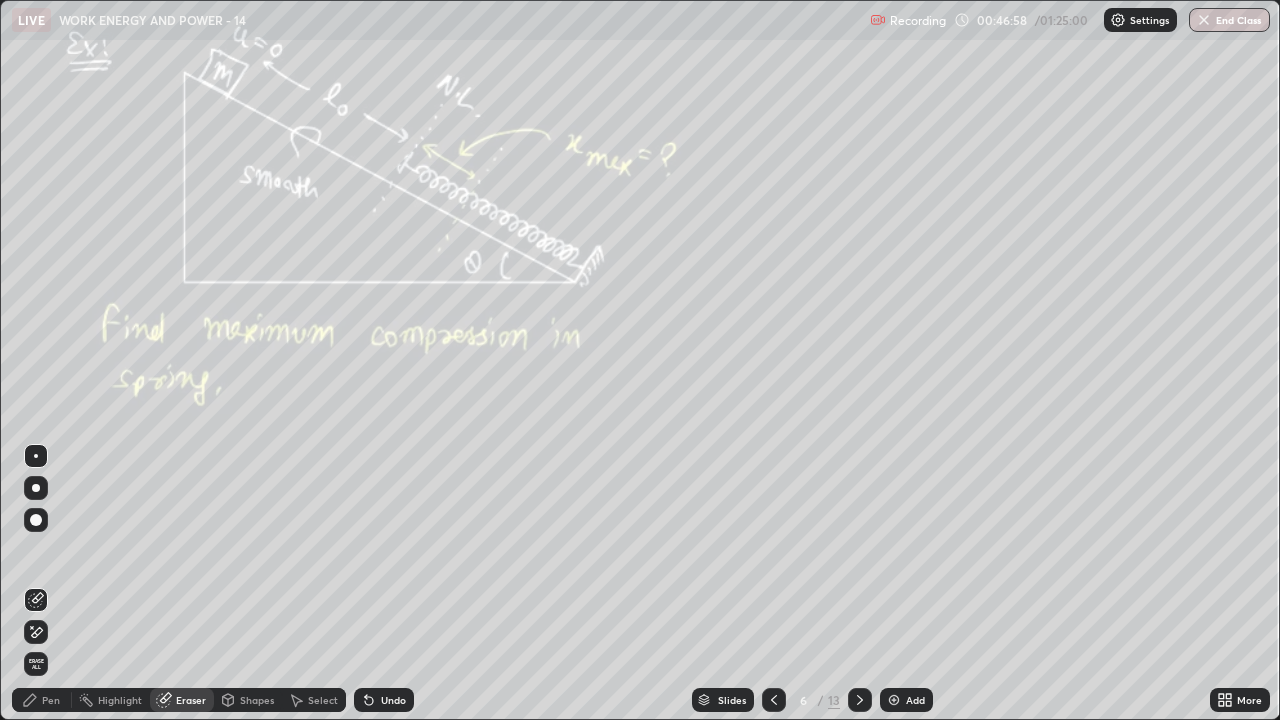 click on "Pen" at bounding box center (51, 700) 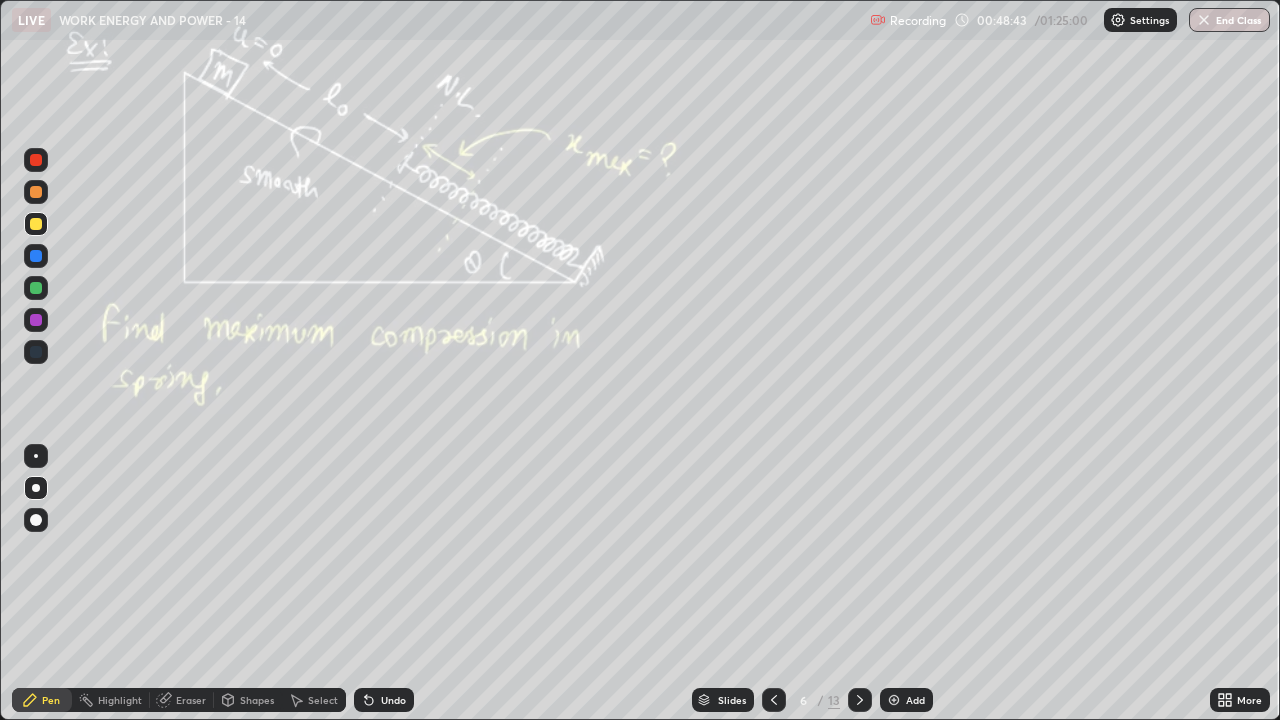 click 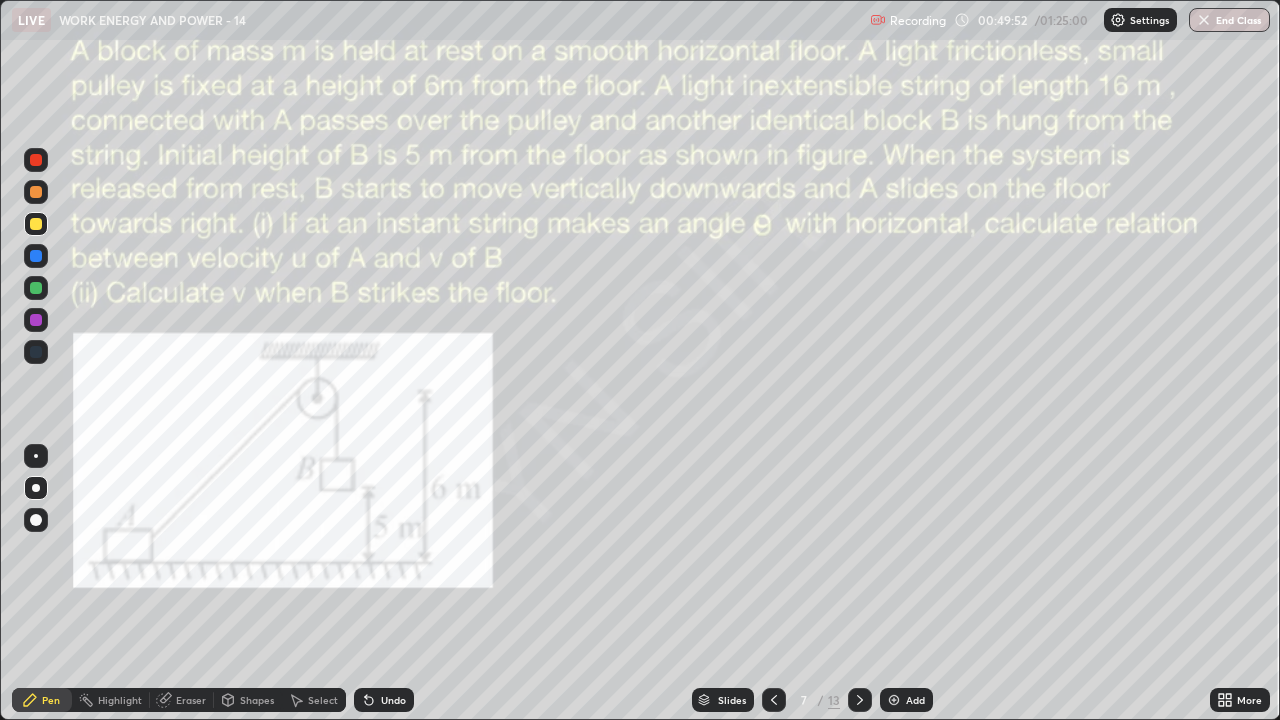 click on "Undo" at bounding box center [393, 700] 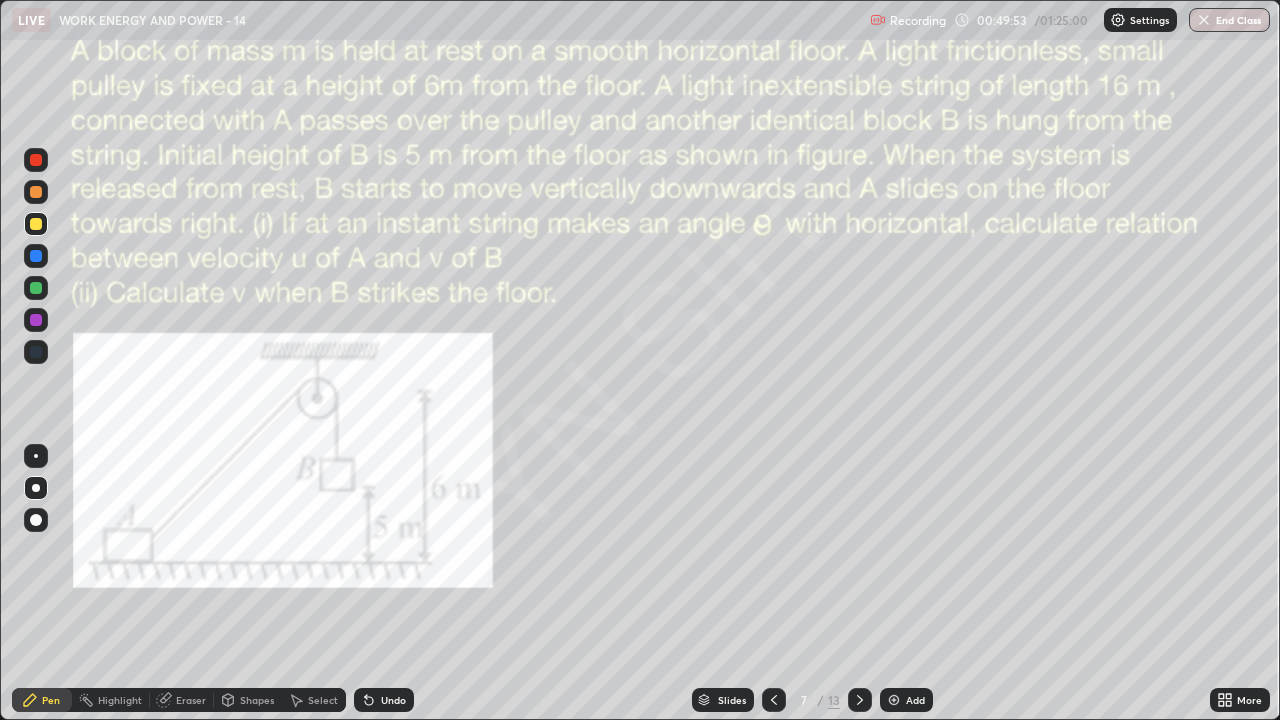 click on "Undo" at bounding box center (393, 700) 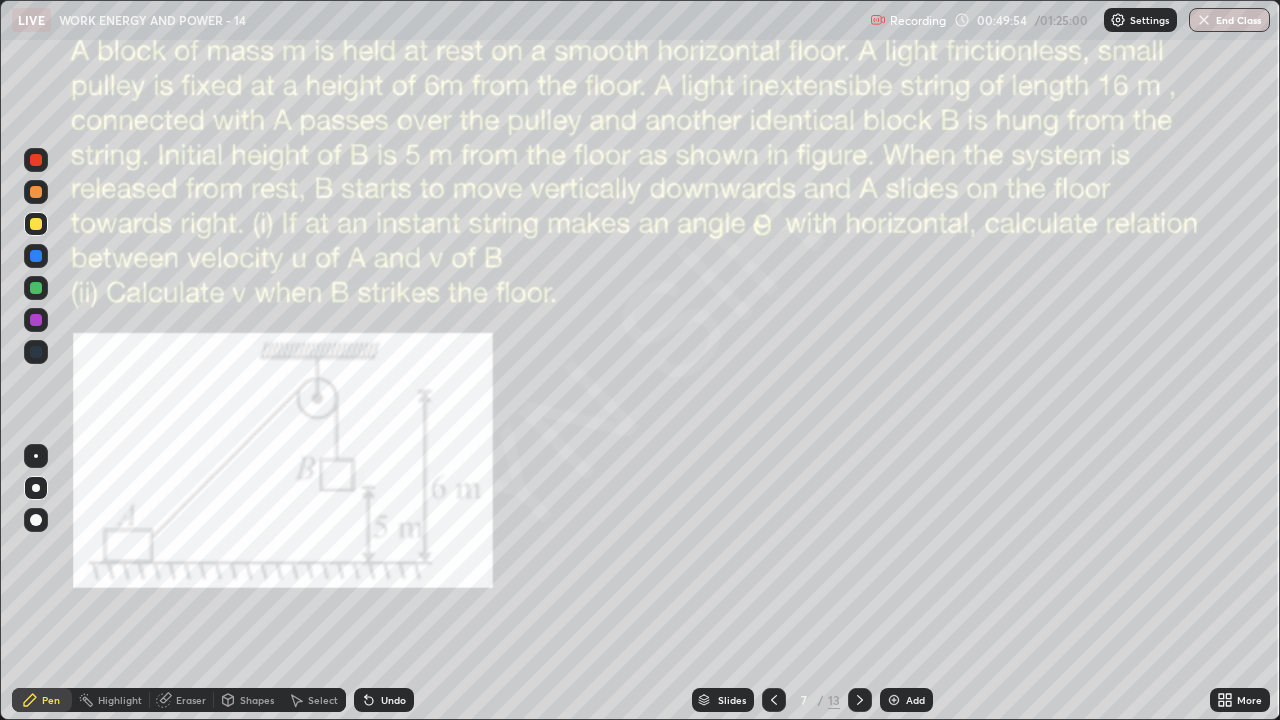 click at bounding box center (36, 192) 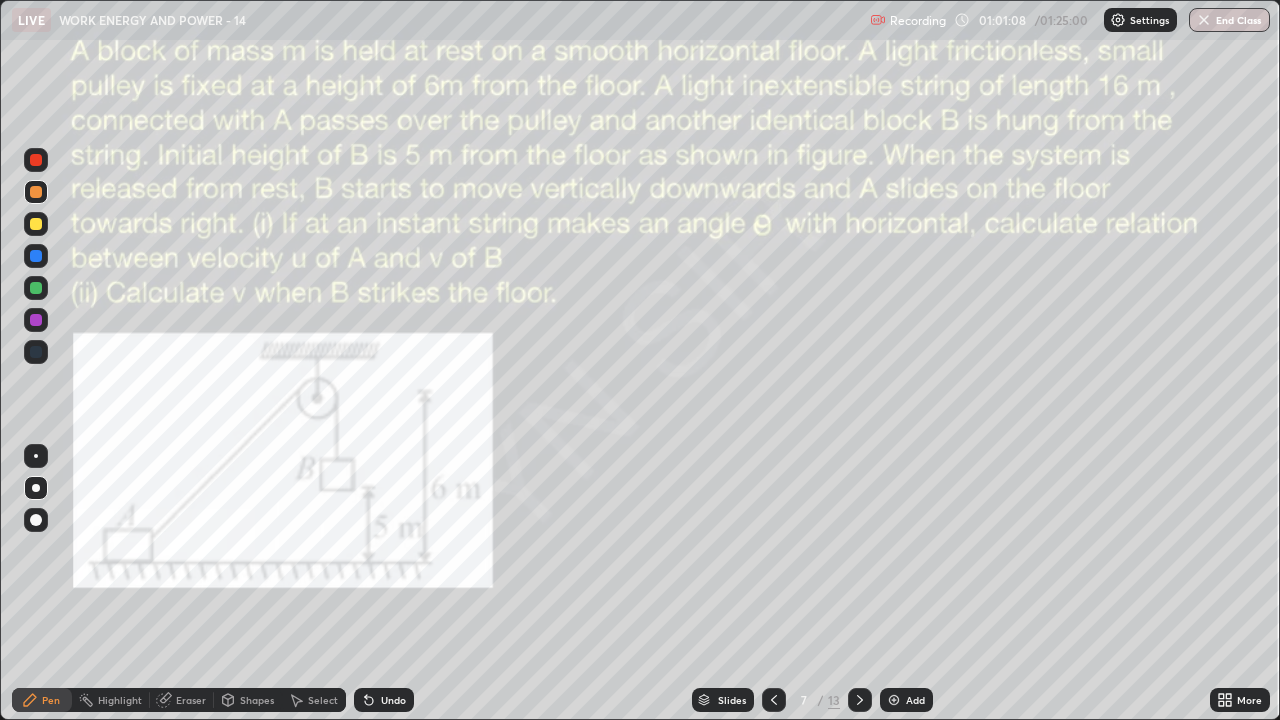 click at bounding box center [36, 288] 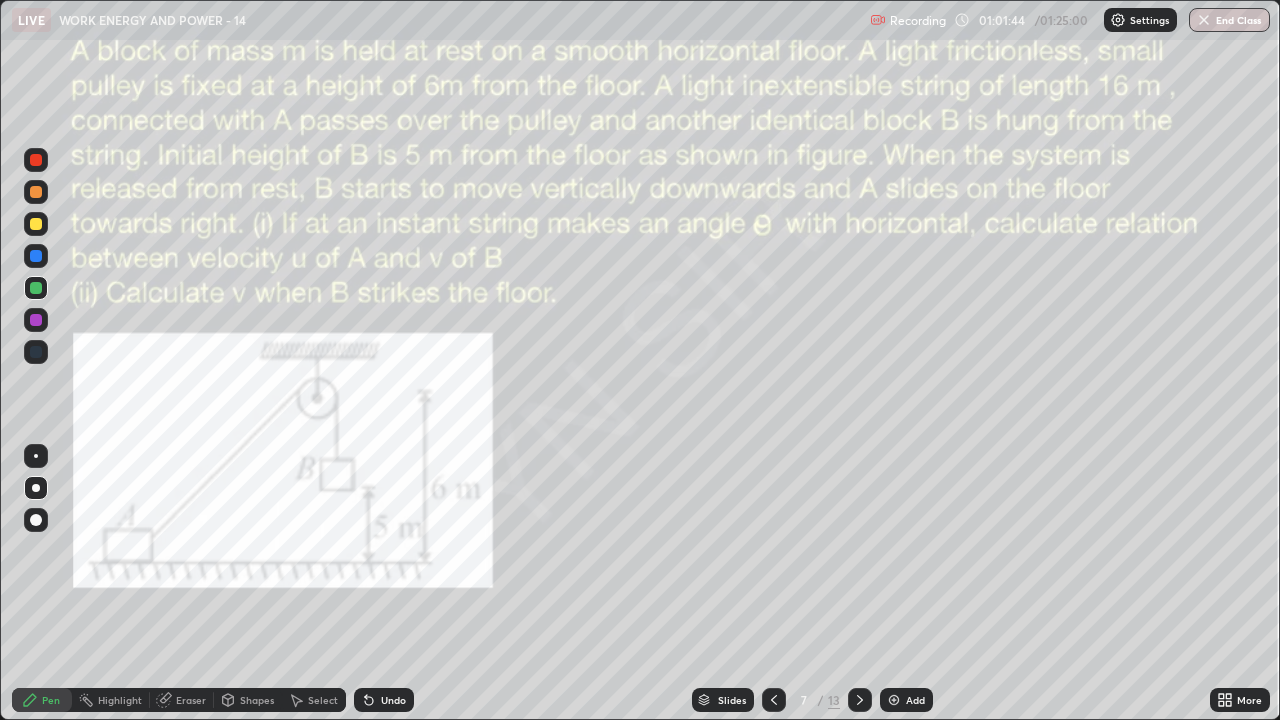 click on "Undo" at bounding box center (384, 700) 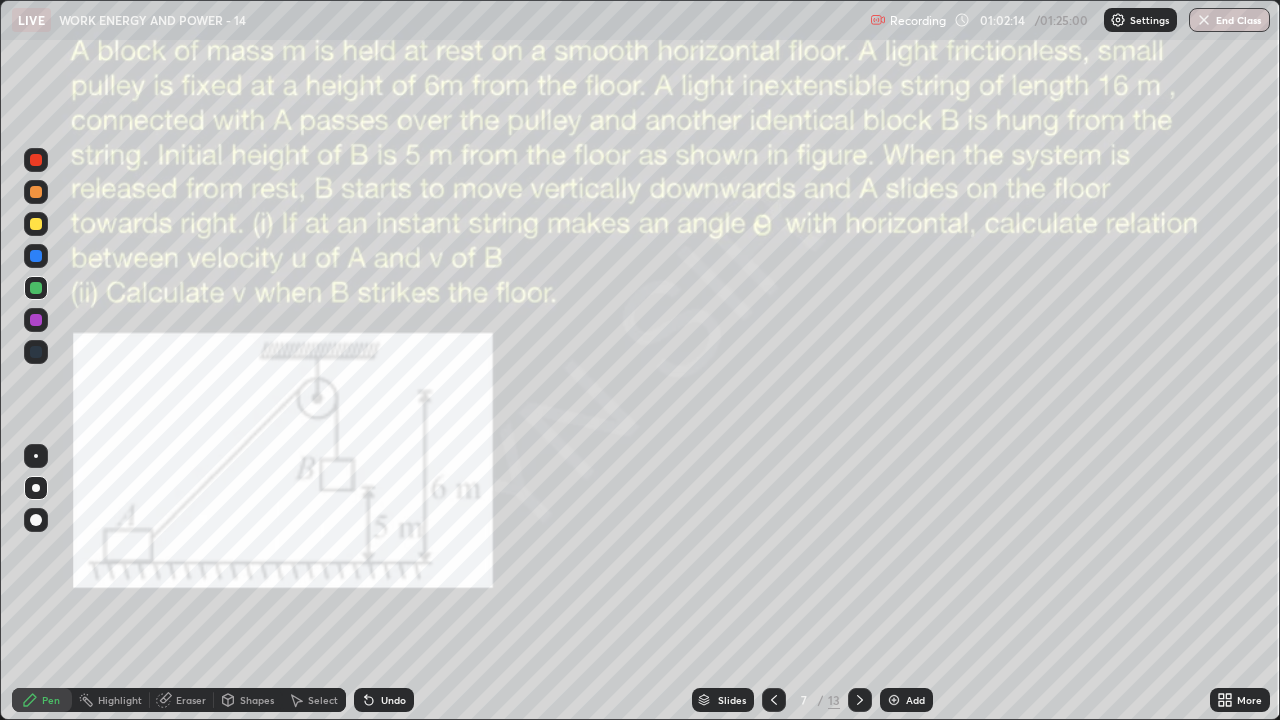 click on "Undo" at bounding box center [384, 700] 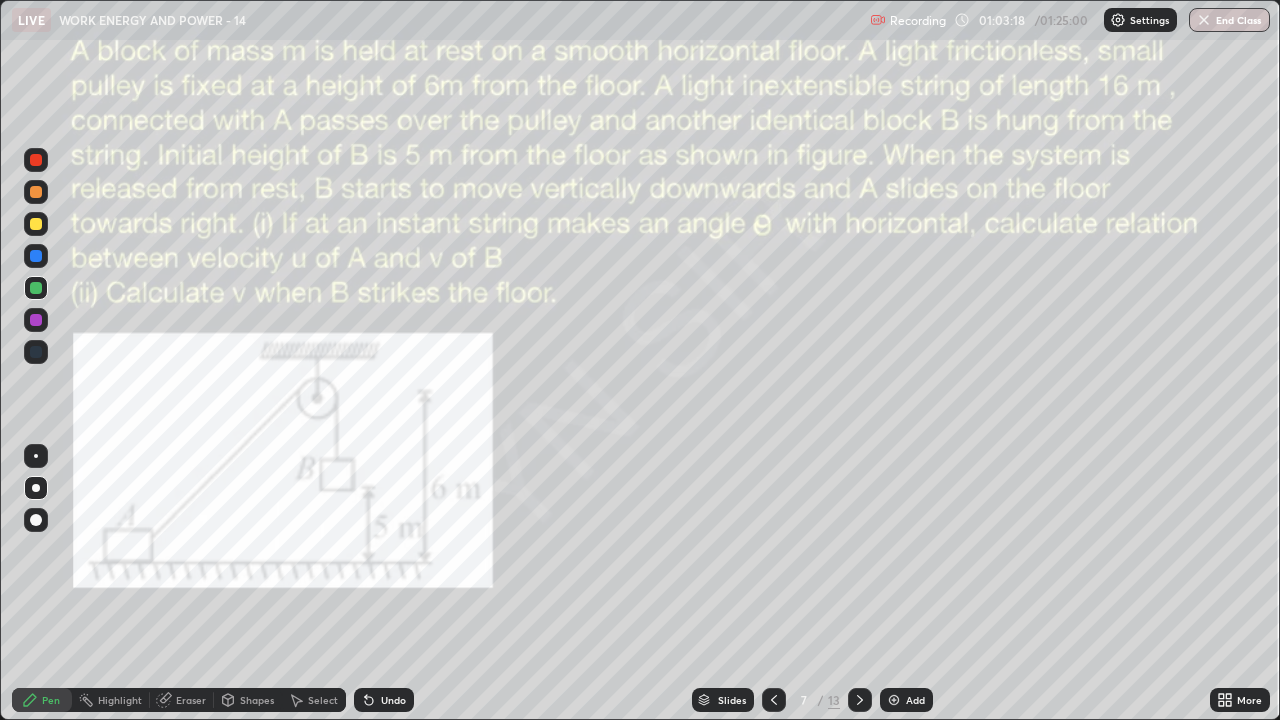 click on "Undo" at bounding box center [393, 700] 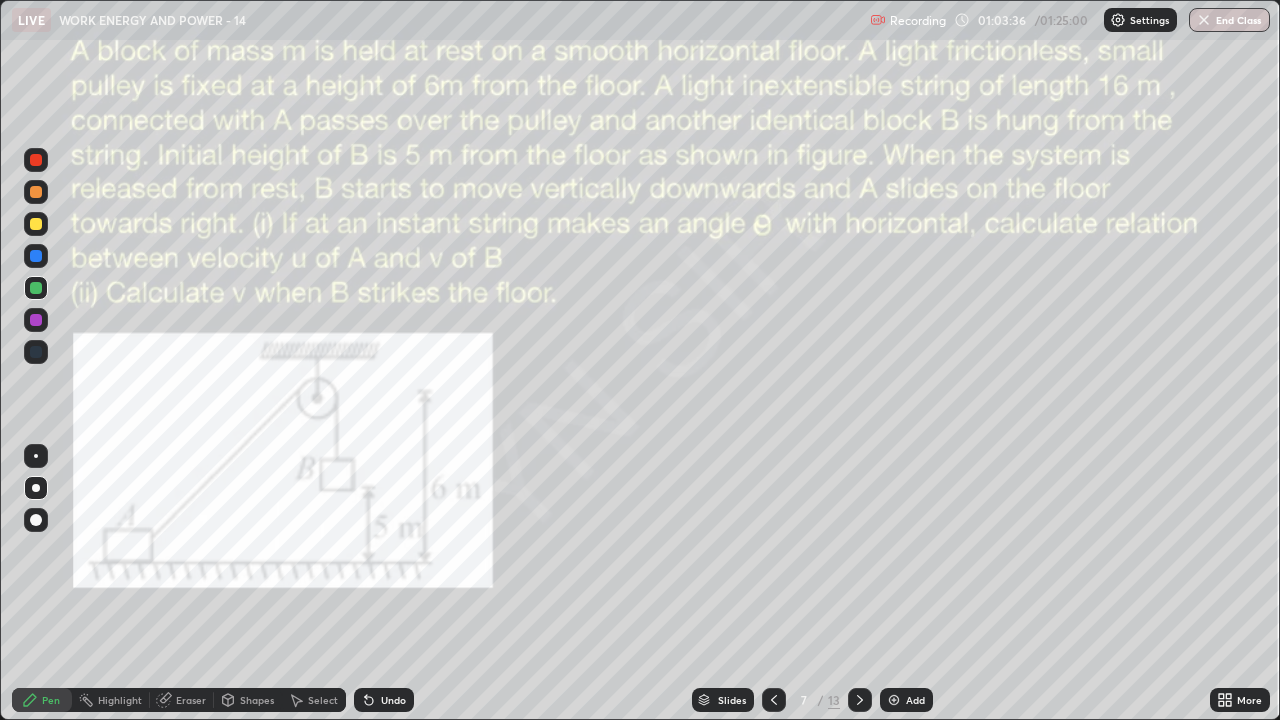 click on "Undo" at bounding box center (393, 700) 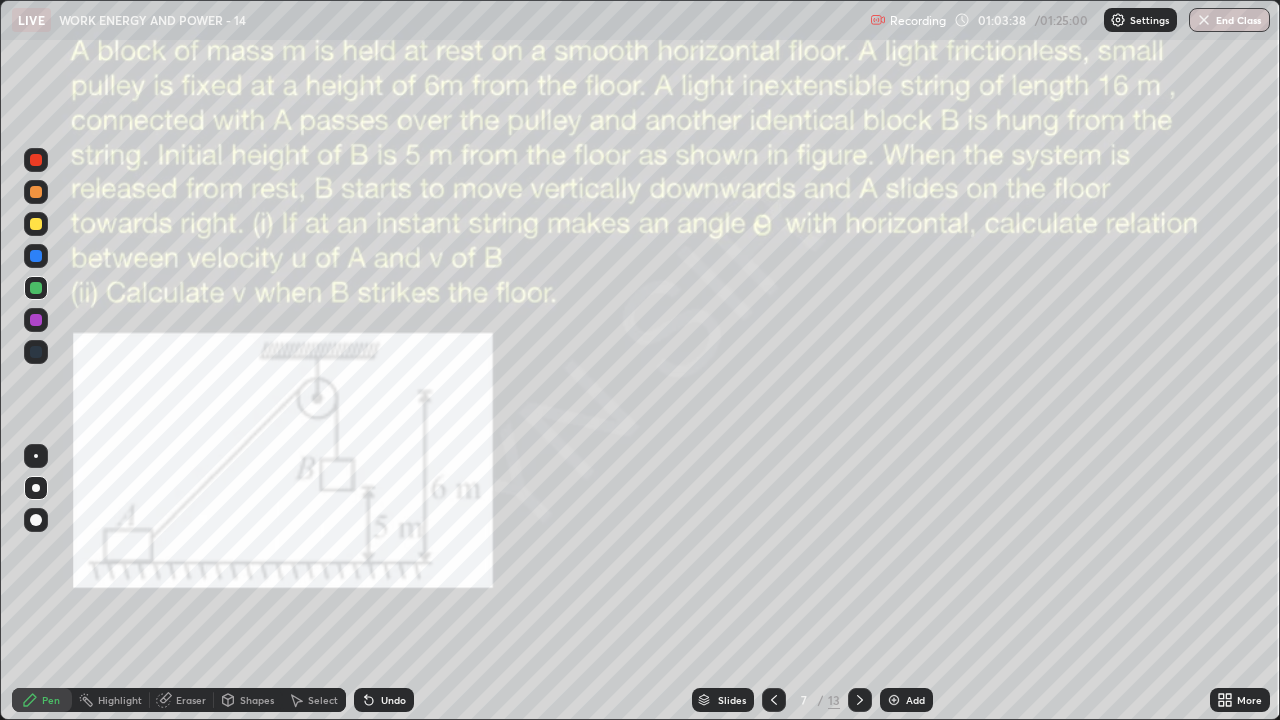 click on "Undo" at bounding box center [384, 700] 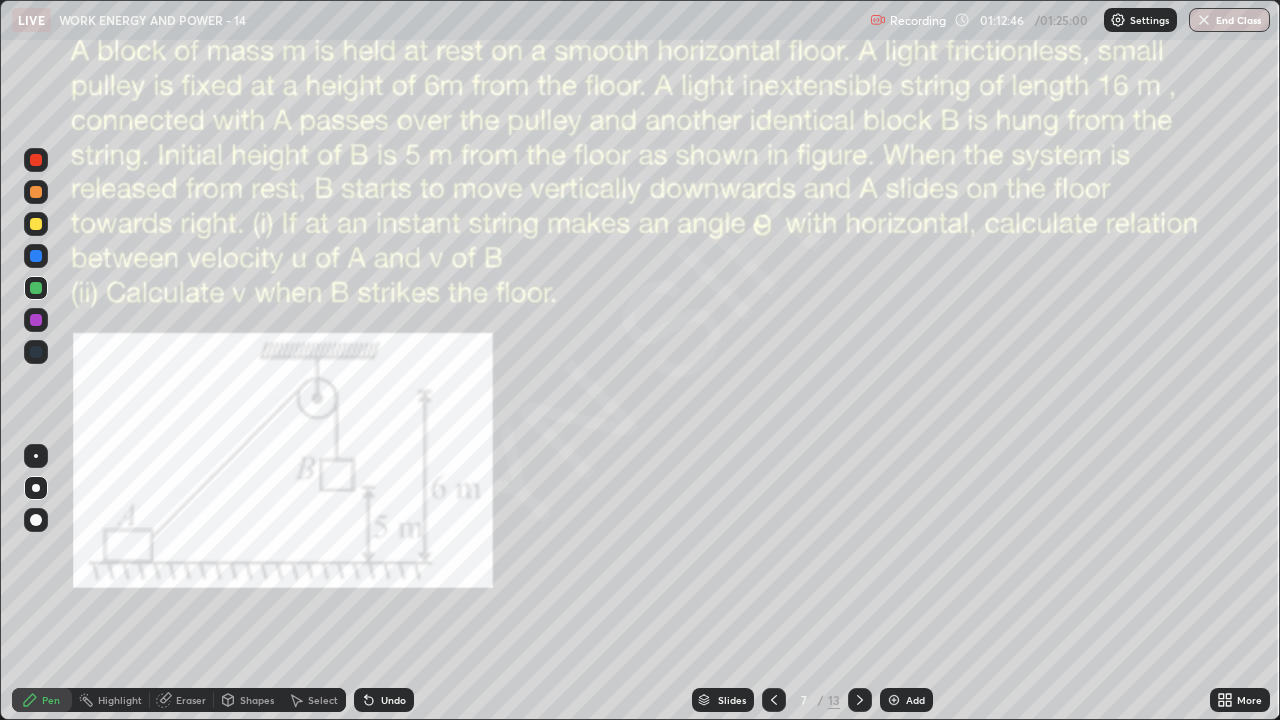 click 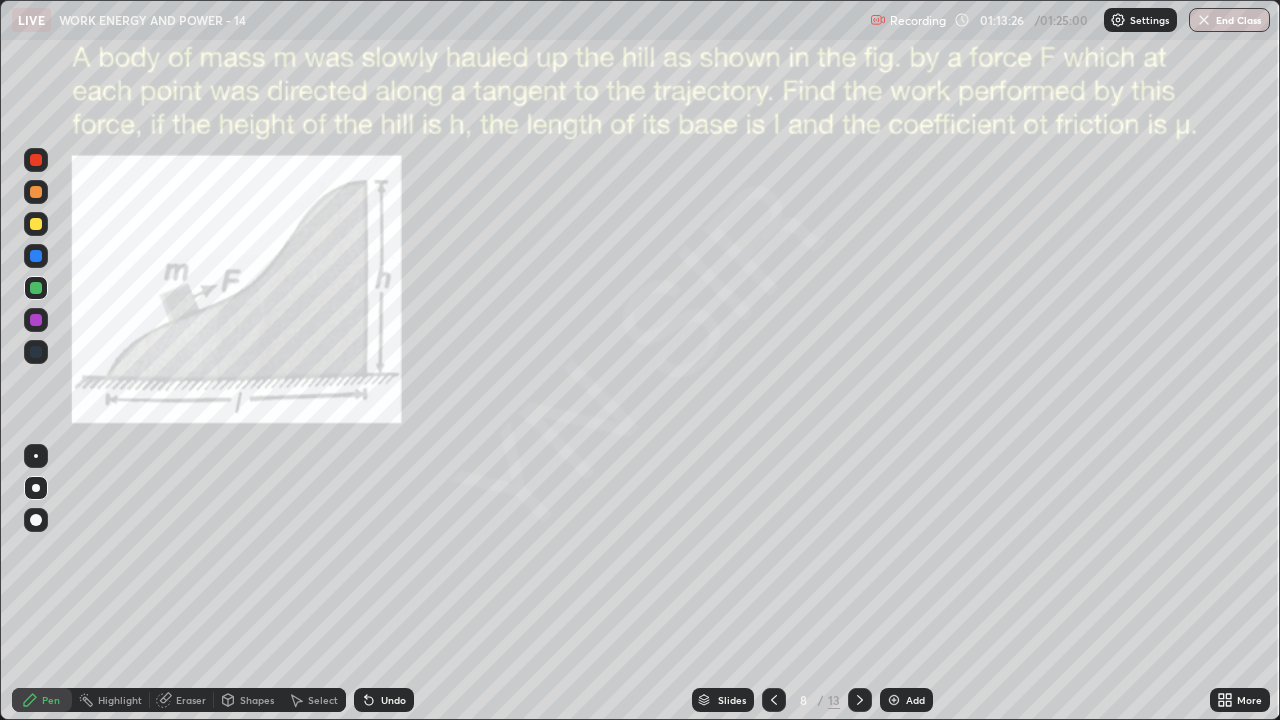 click on "Undo" at bounding box center [393, 700] 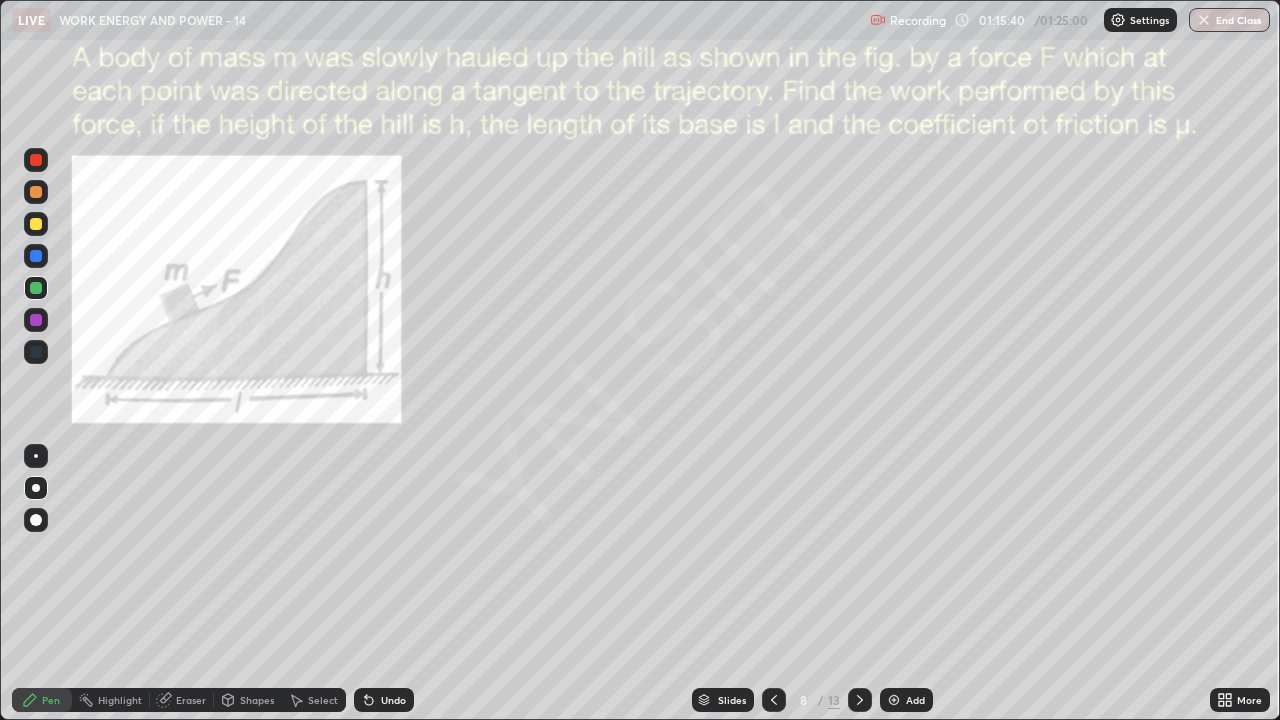 click on "Undo" at bounding box center [393, 700] 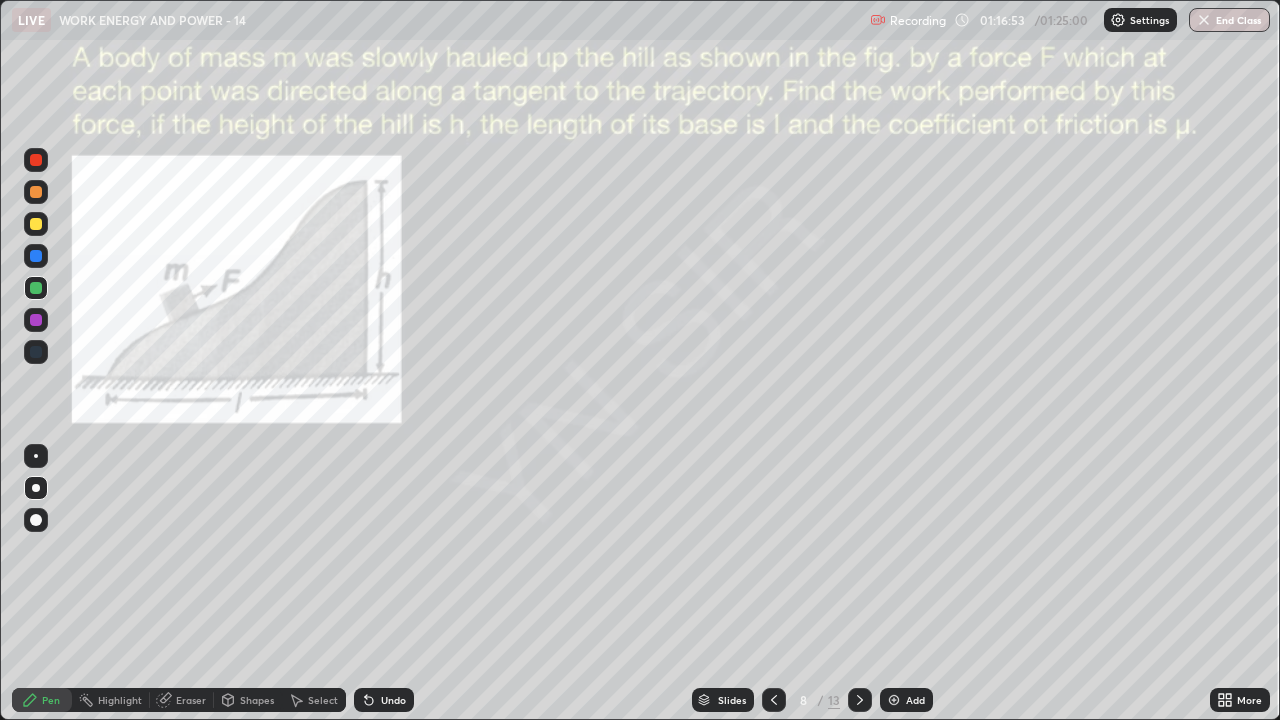 click 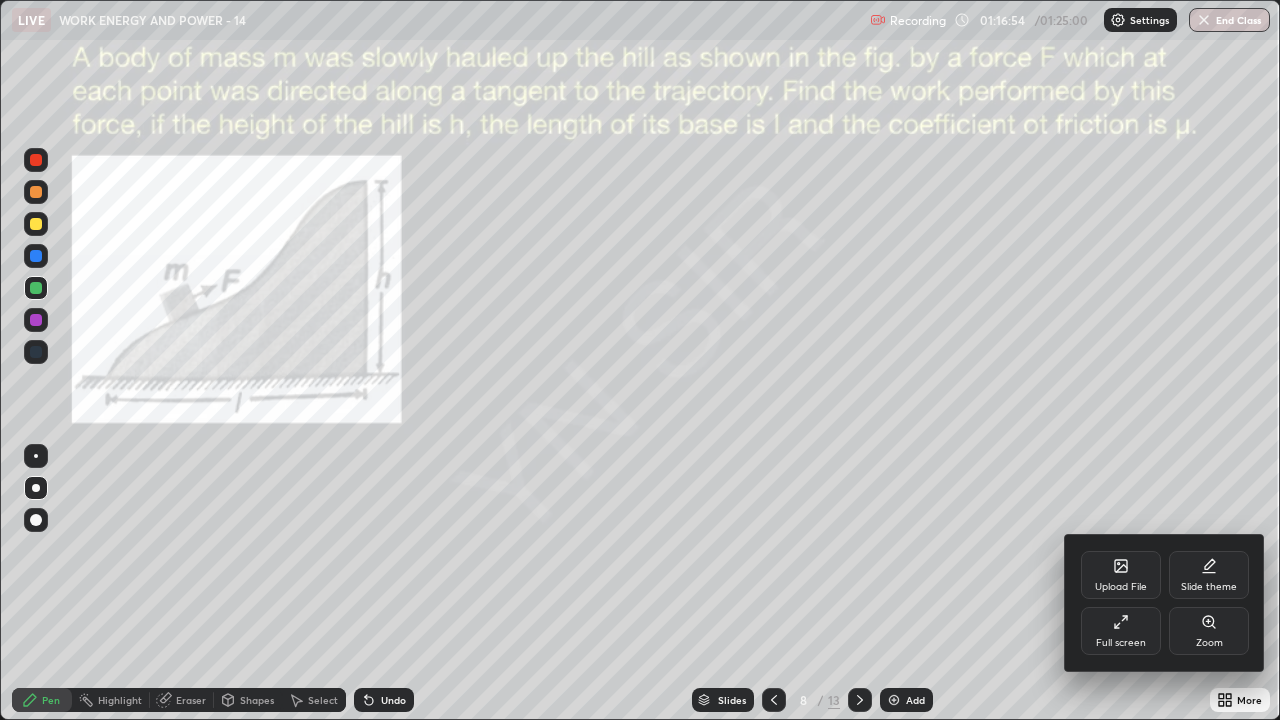 click on "Zoom" at bounding box center [1209, 631] 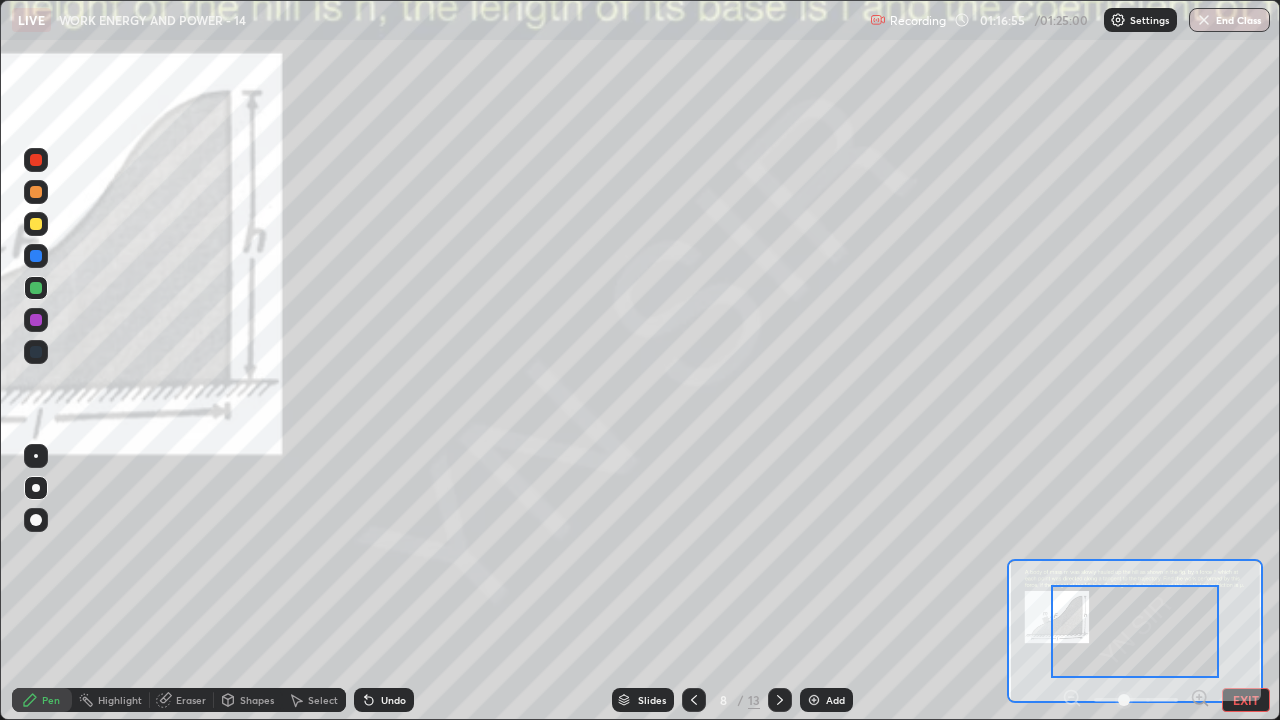 click 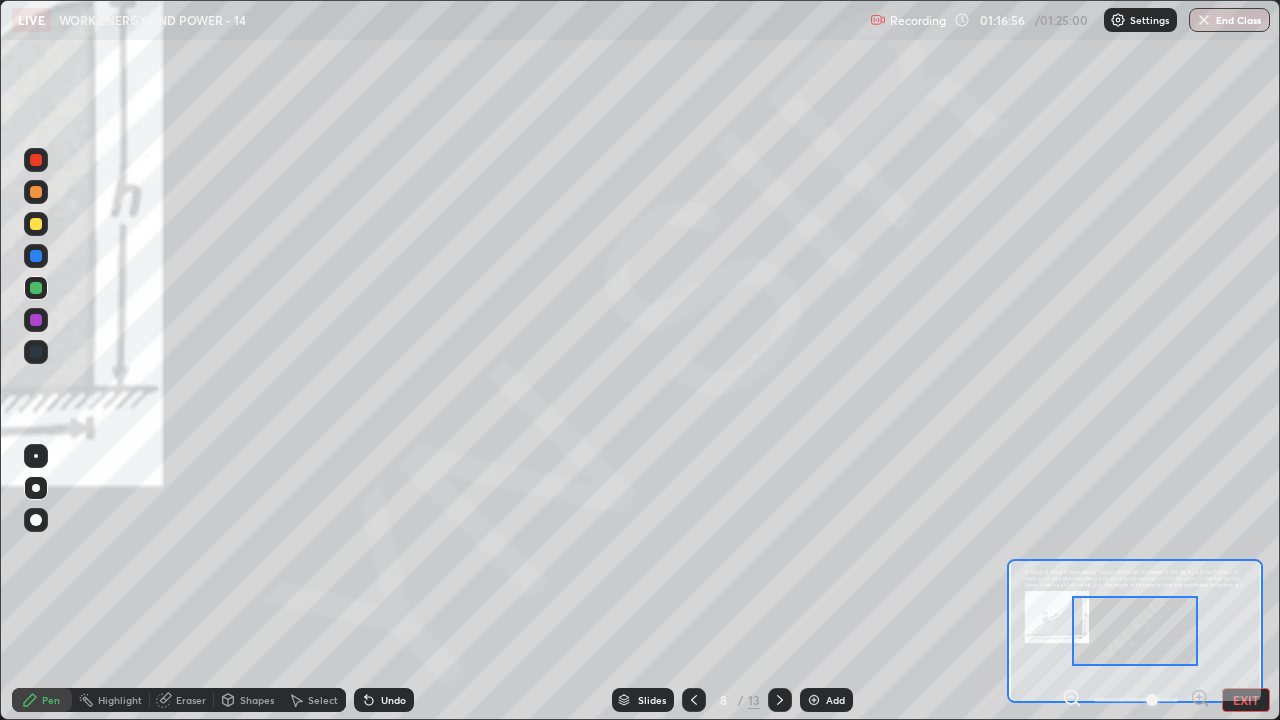 click 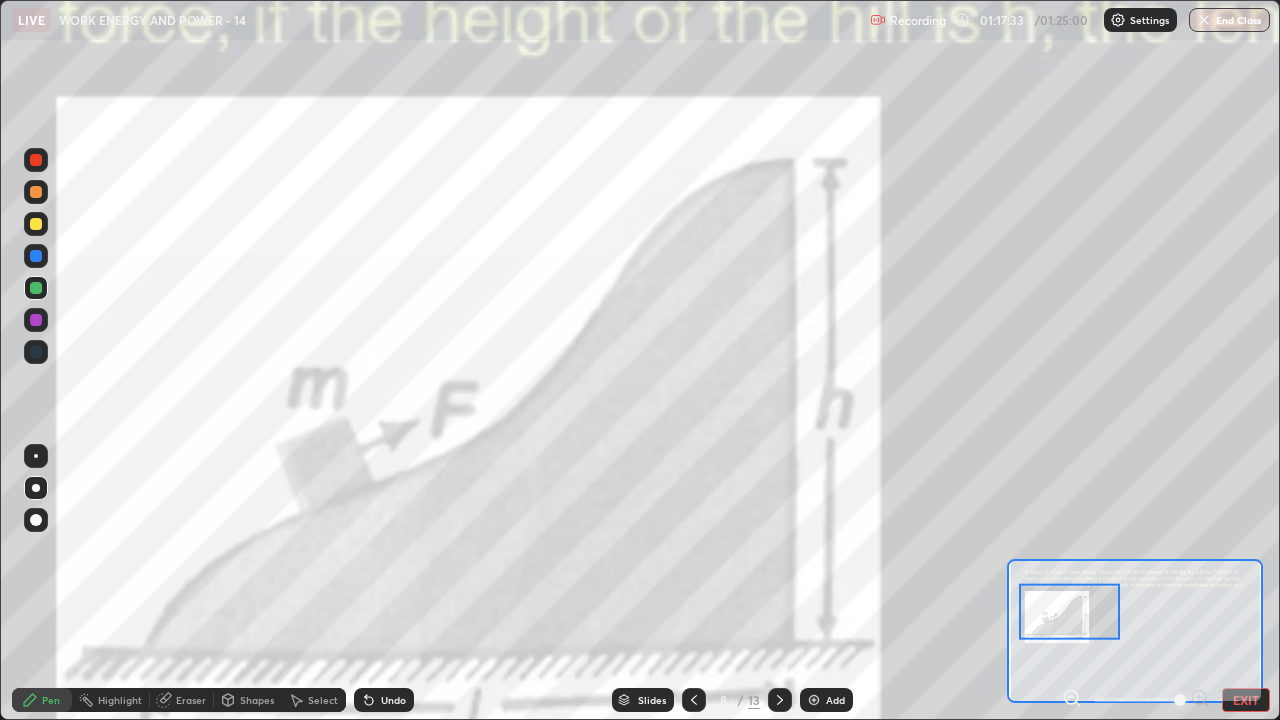click at bounding box center [36, 224] 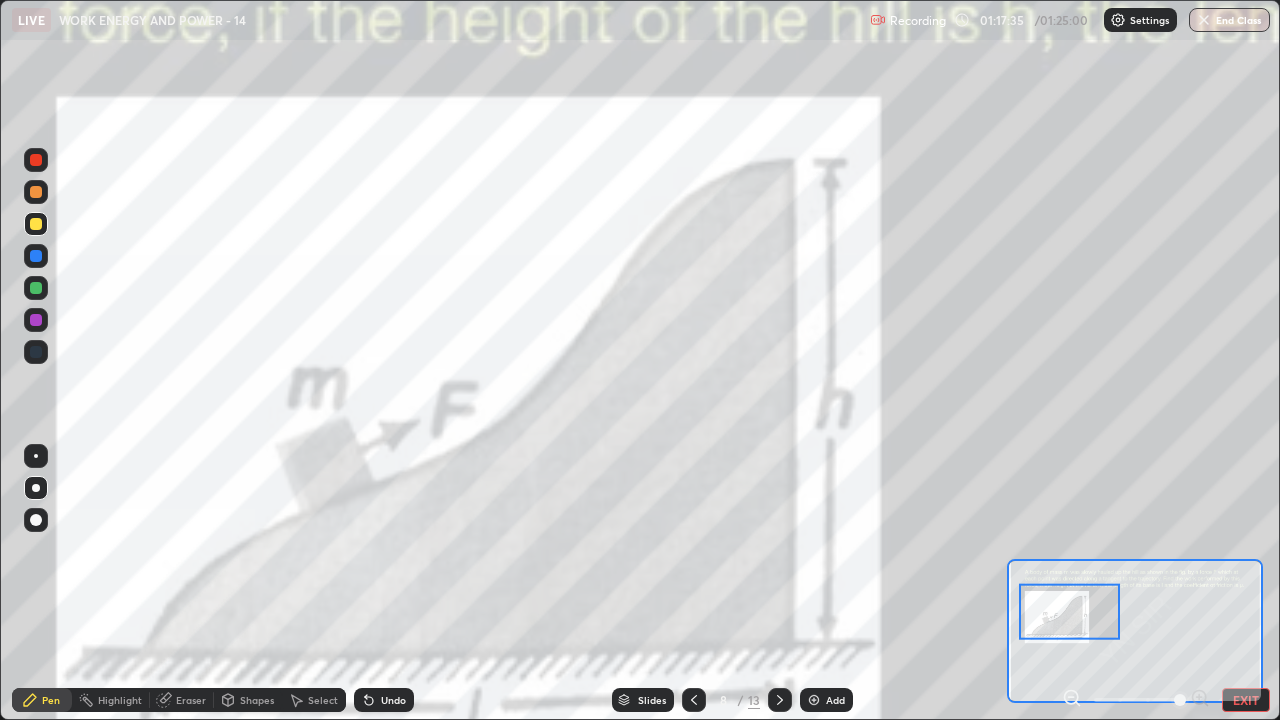 click at bounding box center [36, 192] 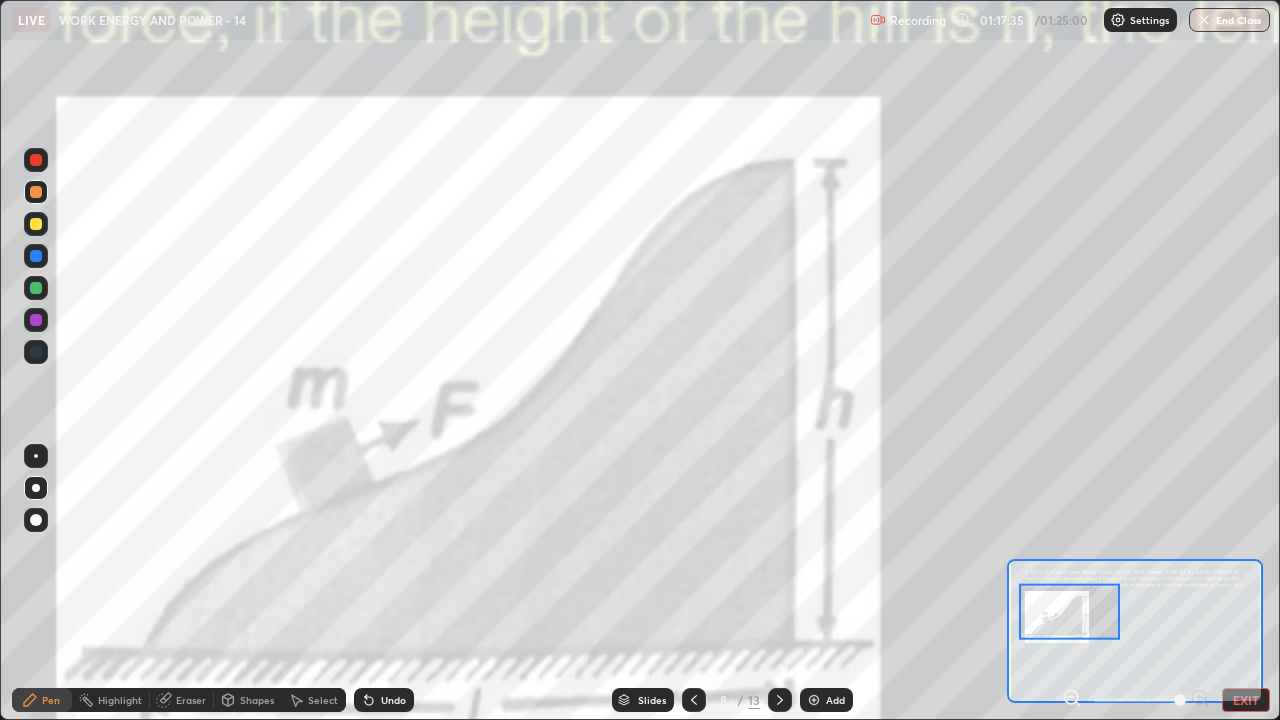 click at bounding box center (36, 160) 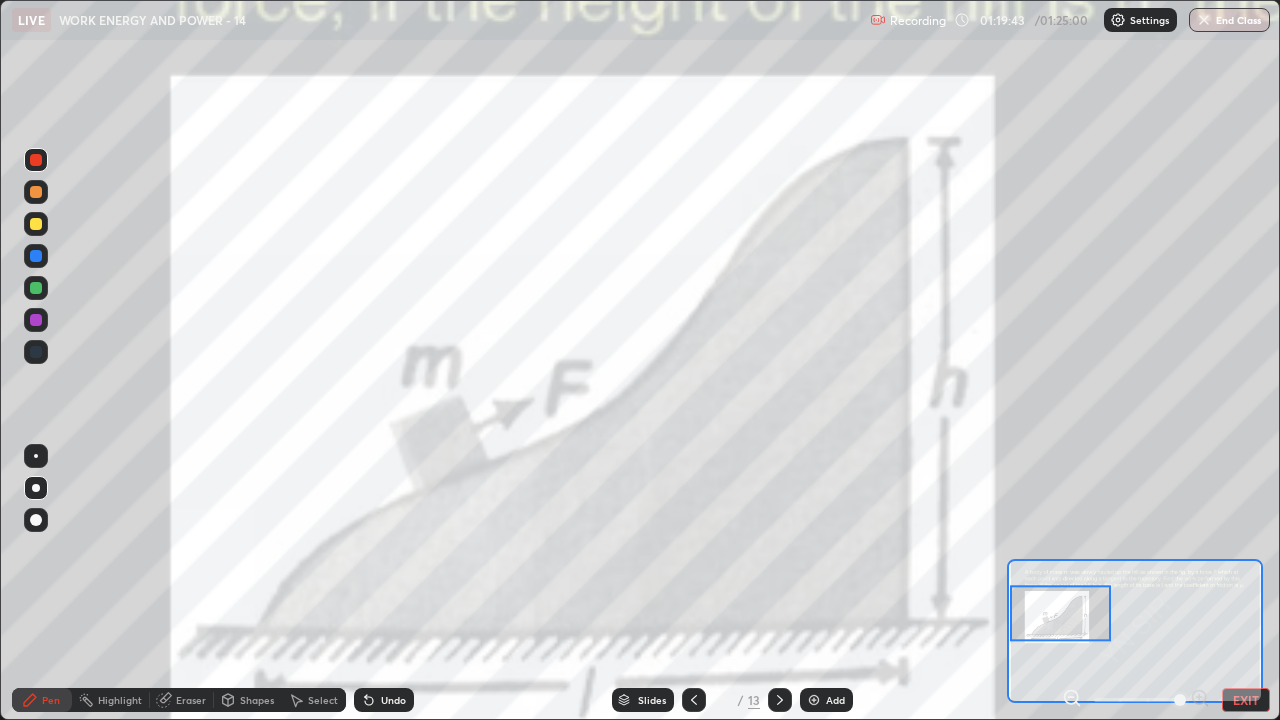 click on "EXIT" at bounding box center (1246, 700) 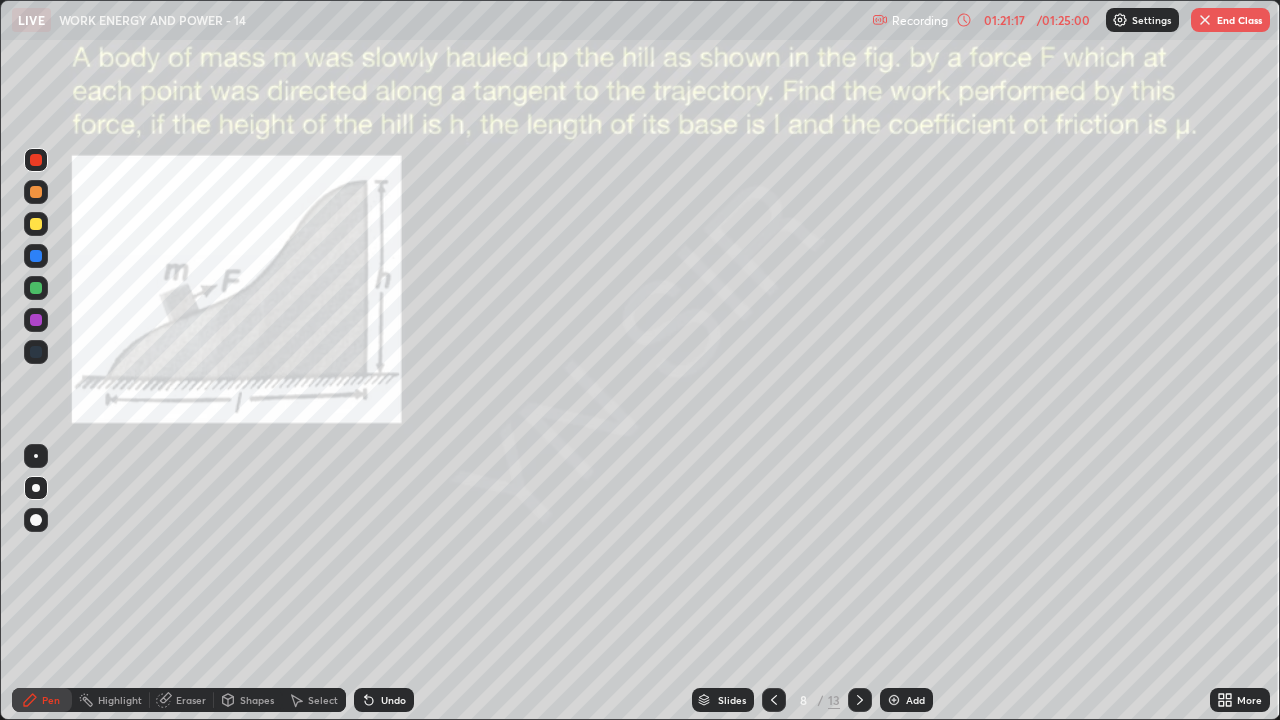 click on "Eraser" at bounding box center (191, 700) 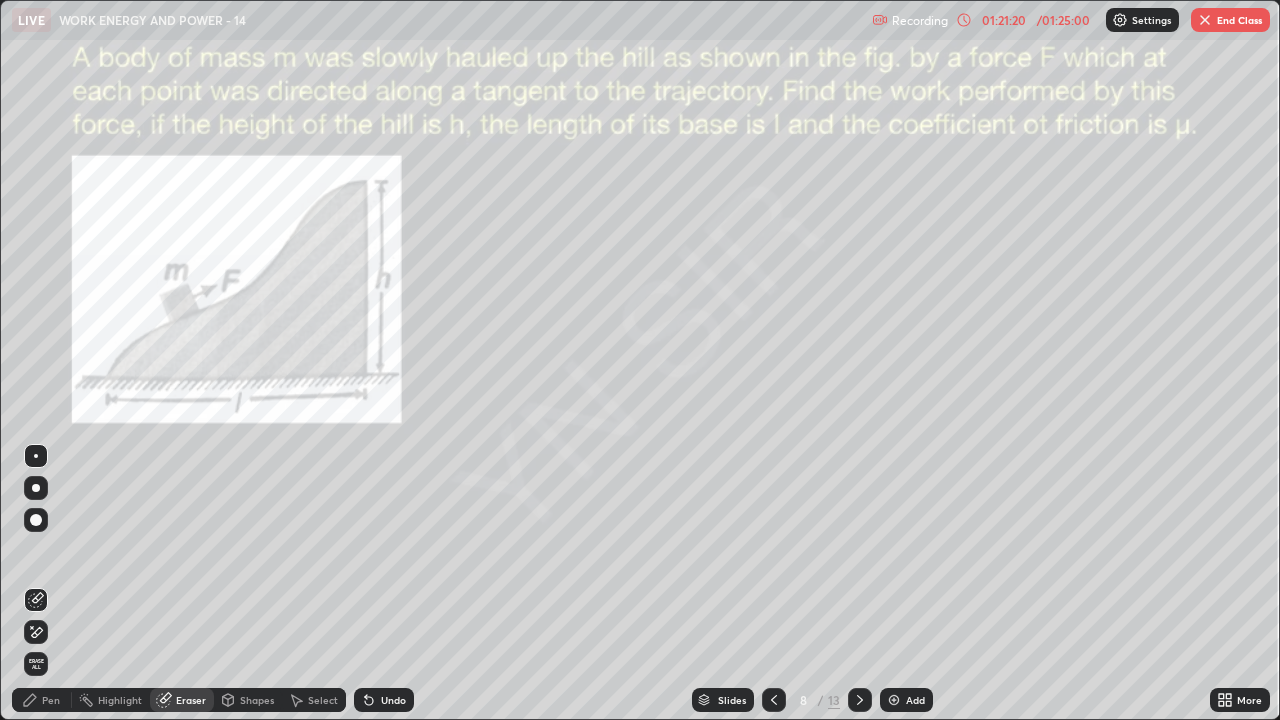 click on "Pen" at bounding box center (51, 700) 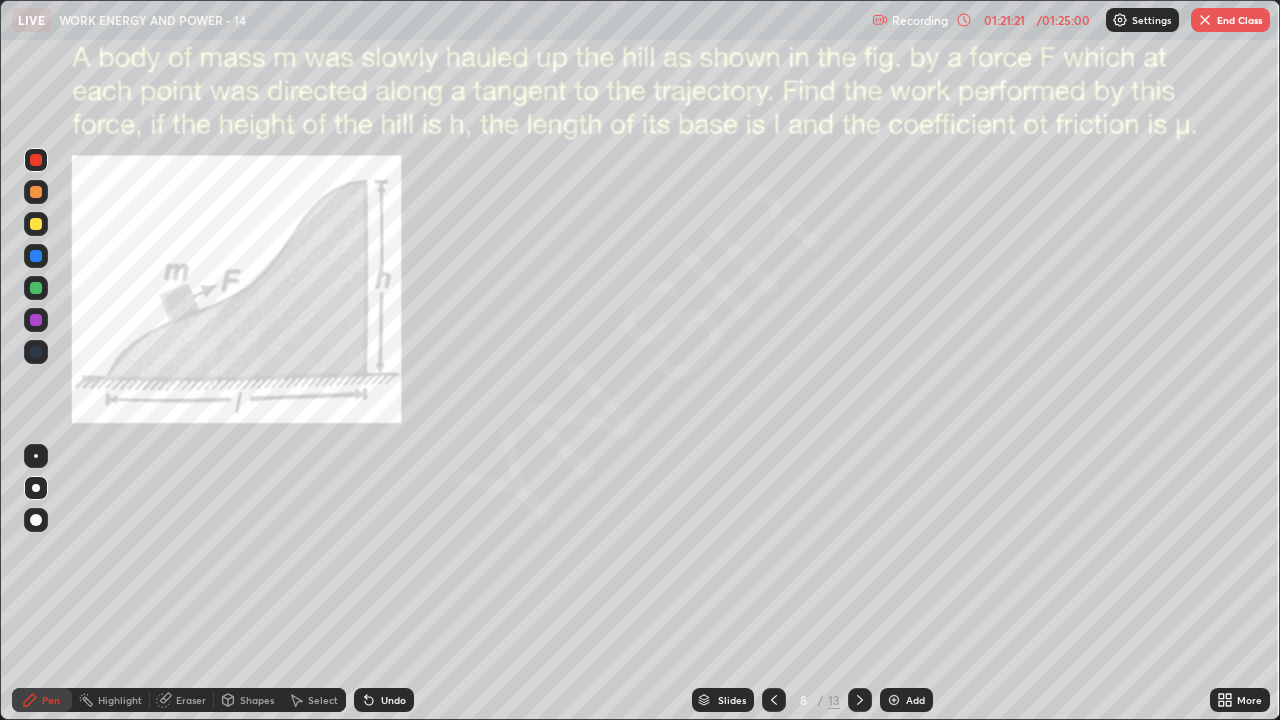 click at bounding box center (36, 224) 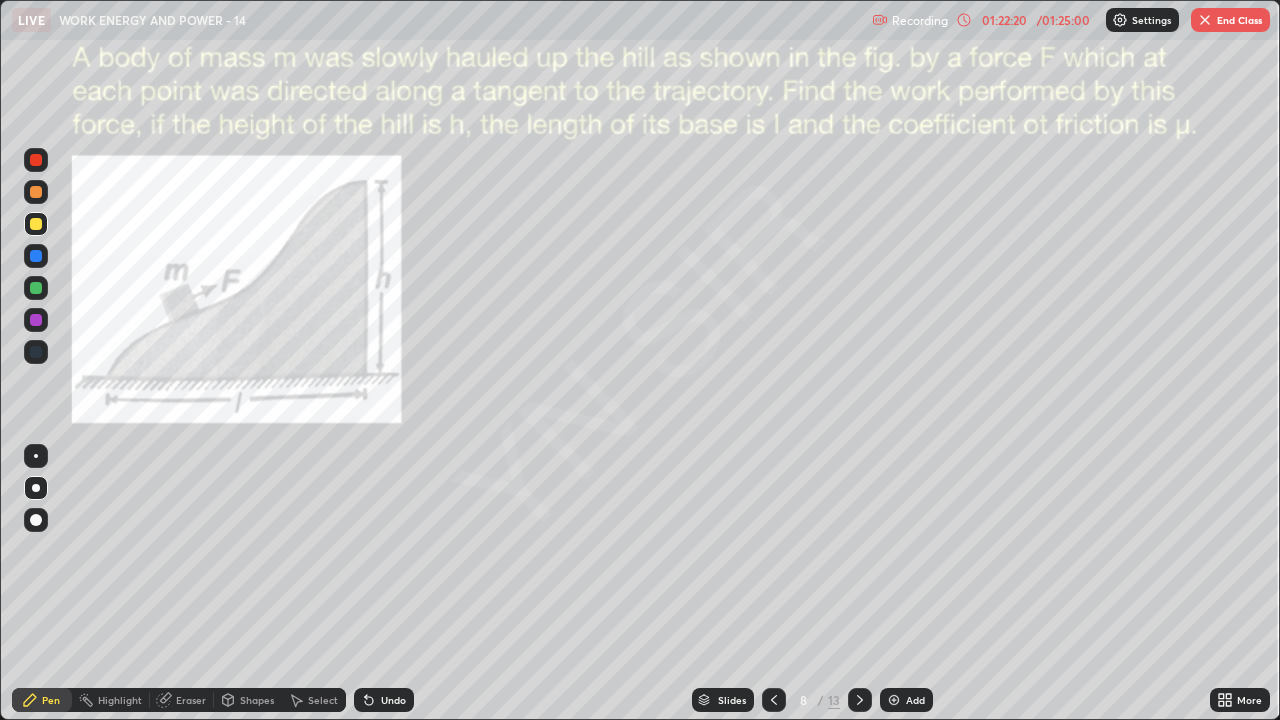 click on "Select" at bounding box center (323, 700) 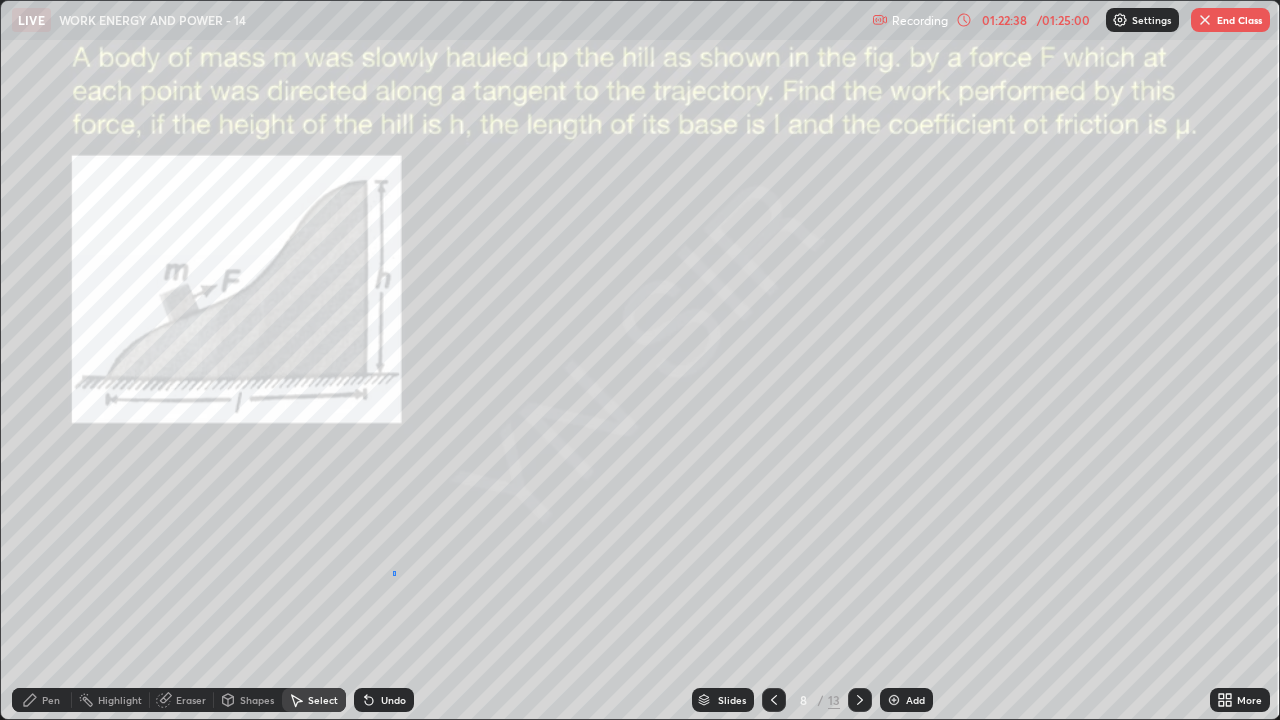 click on "0 ° Undo Copy Duplicate Duplicate to new slide Delete" at bounding box center (640, 360) 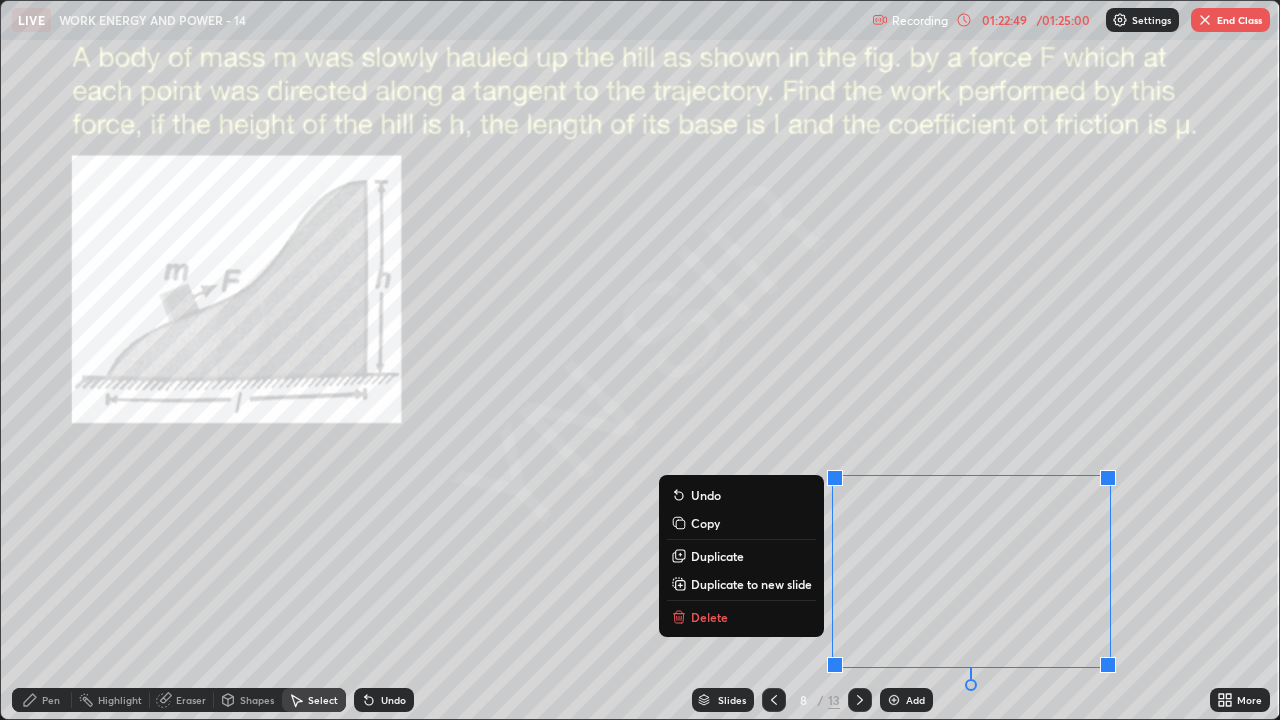 click on "0 ° Undo Copy Duplicate Duplicate to new slide Delete" at bounding box center (640, 360) 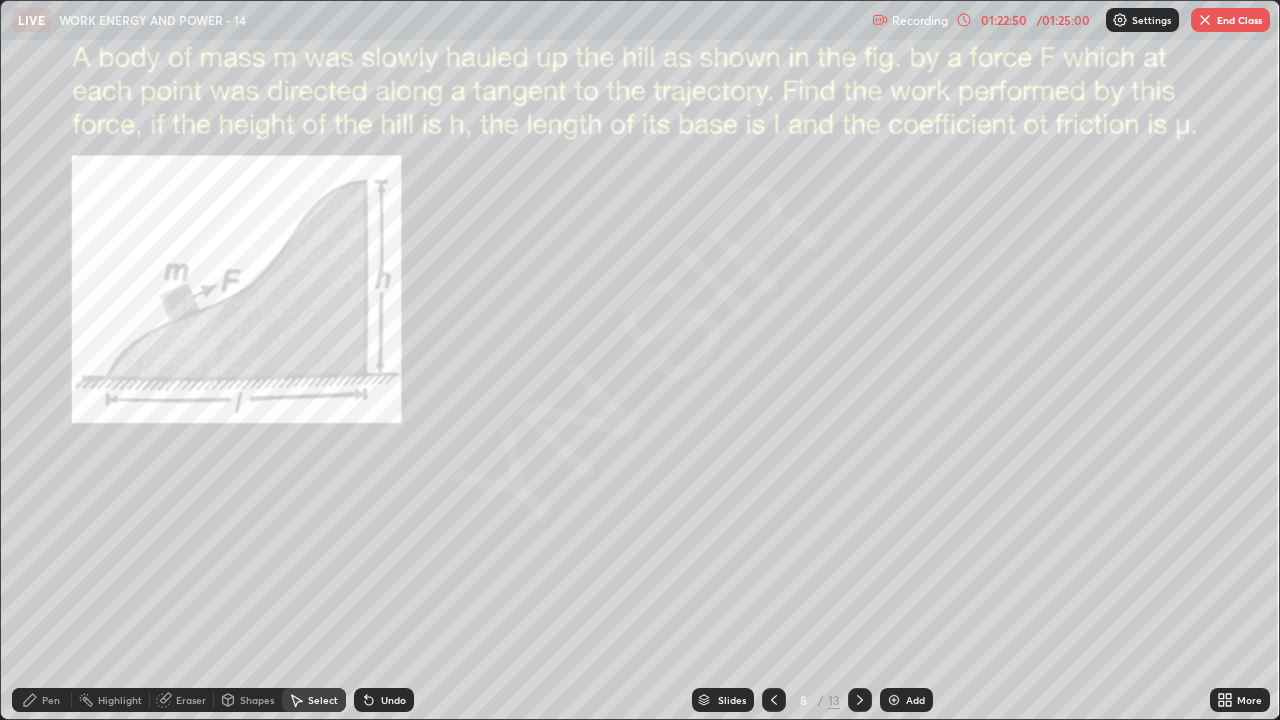 click on "Eraser" at bounding box center [182, 700] 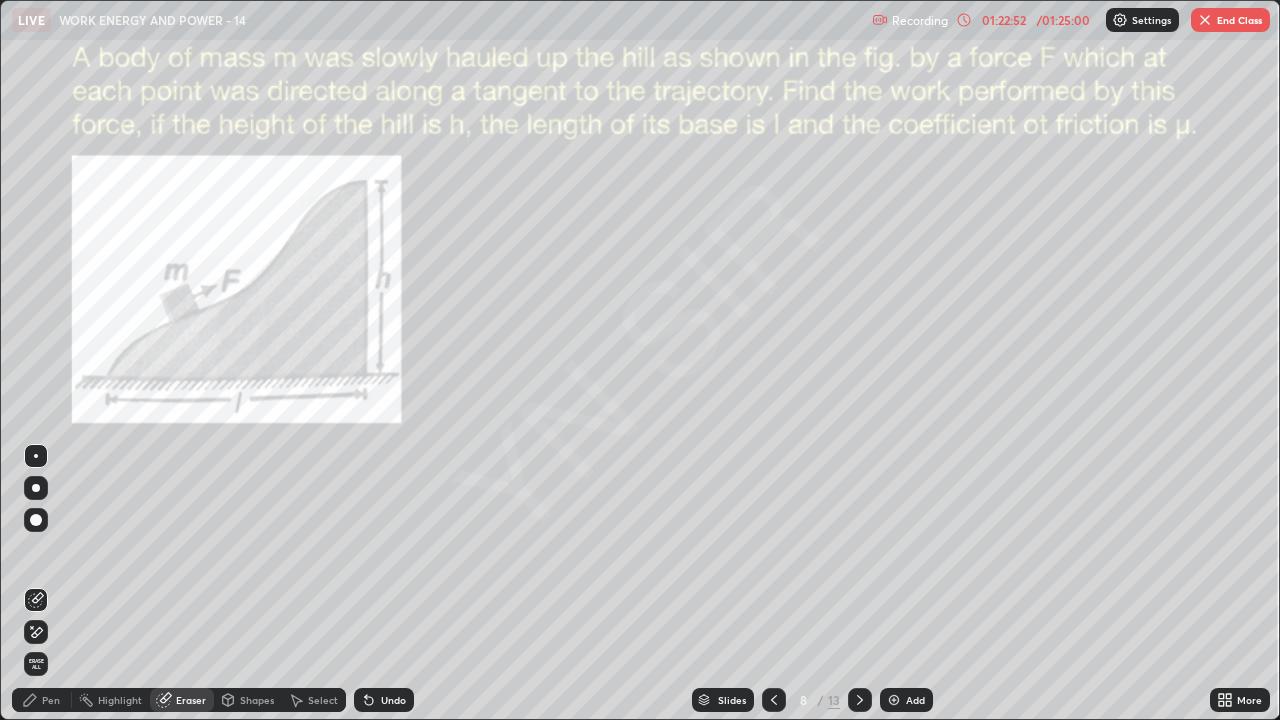 click on "Undo" at bounding box center [393, 700] 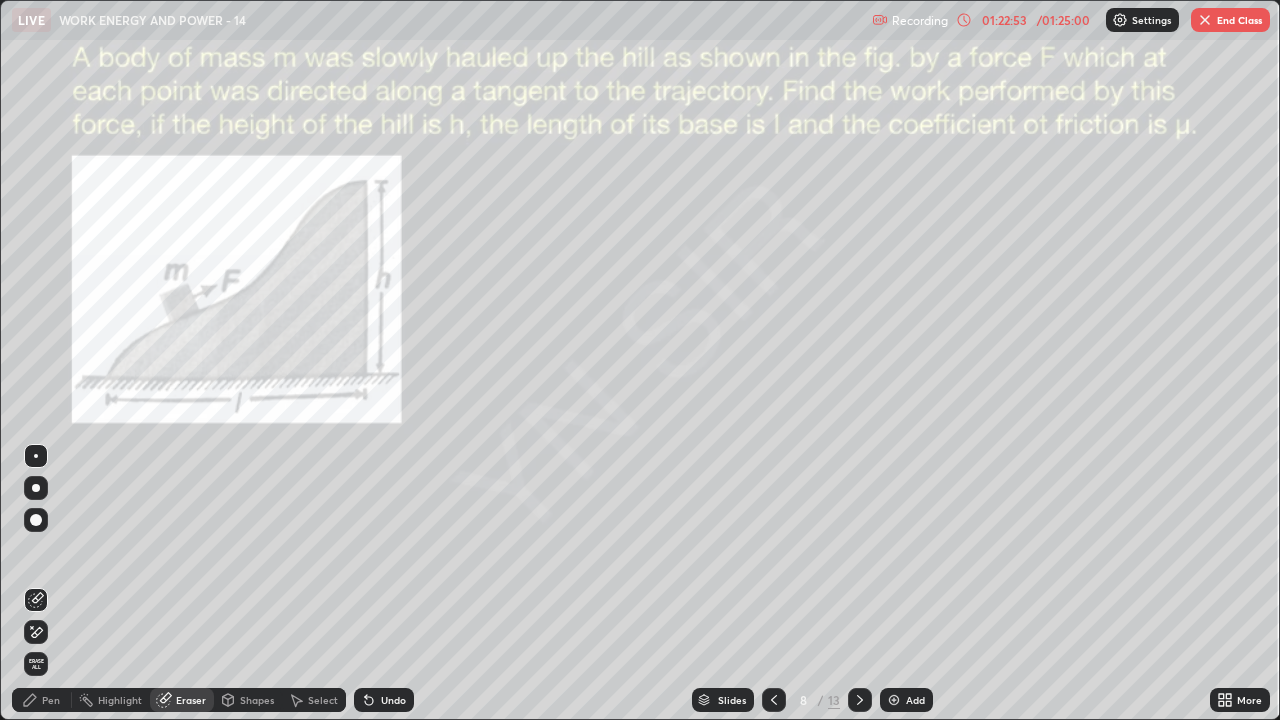 click on "Pen" at bounding box center [51, 700] 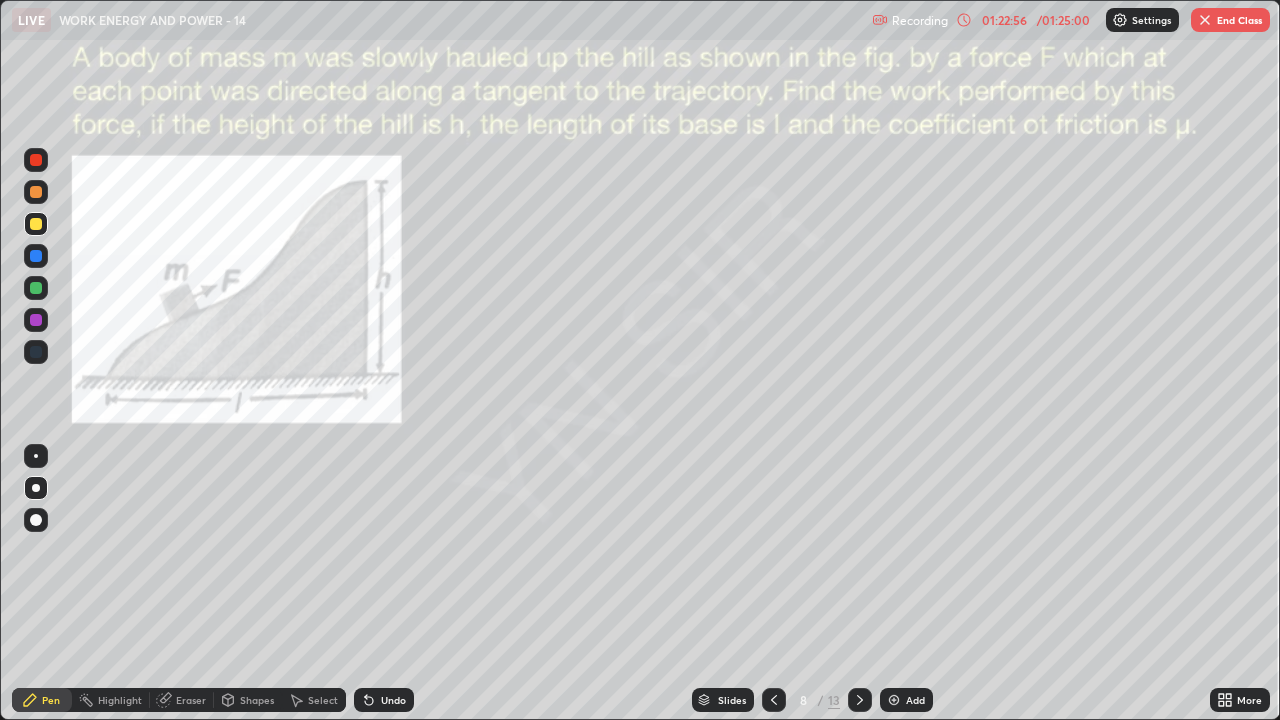 click on "Eraser" at bounding box center [182, 700] 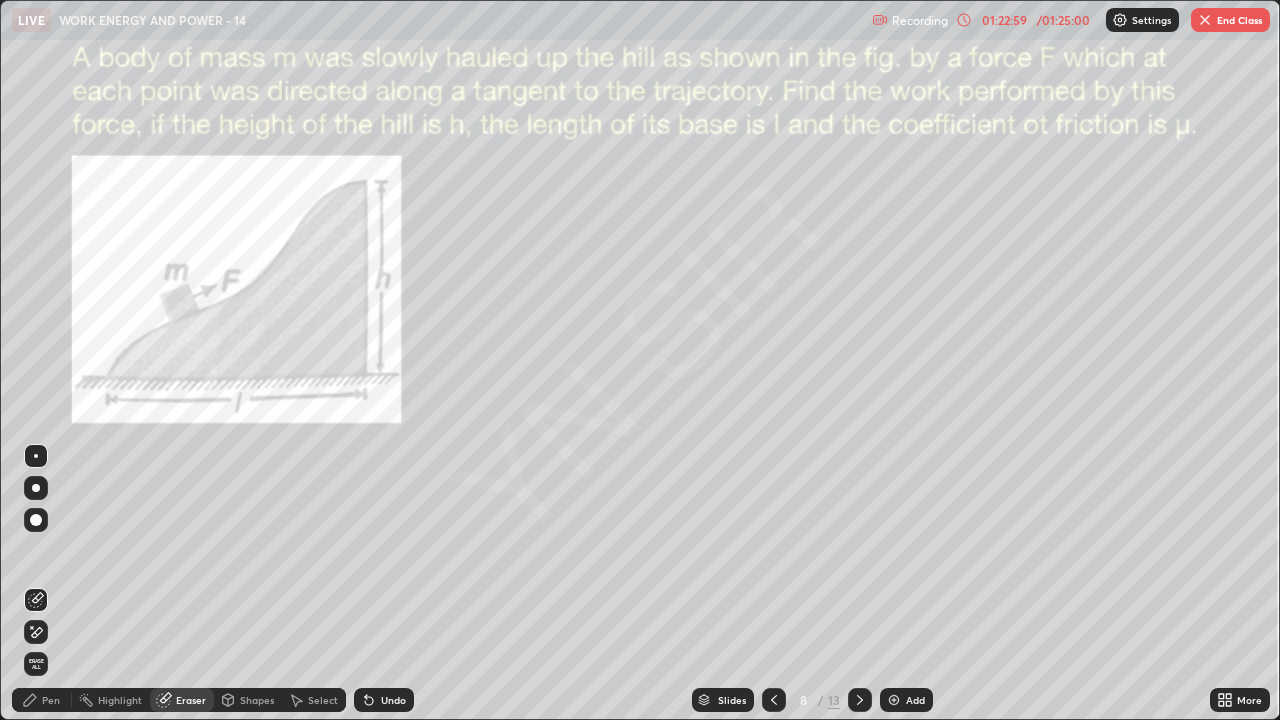 click on "Pen" at bounding box center [51, 700] 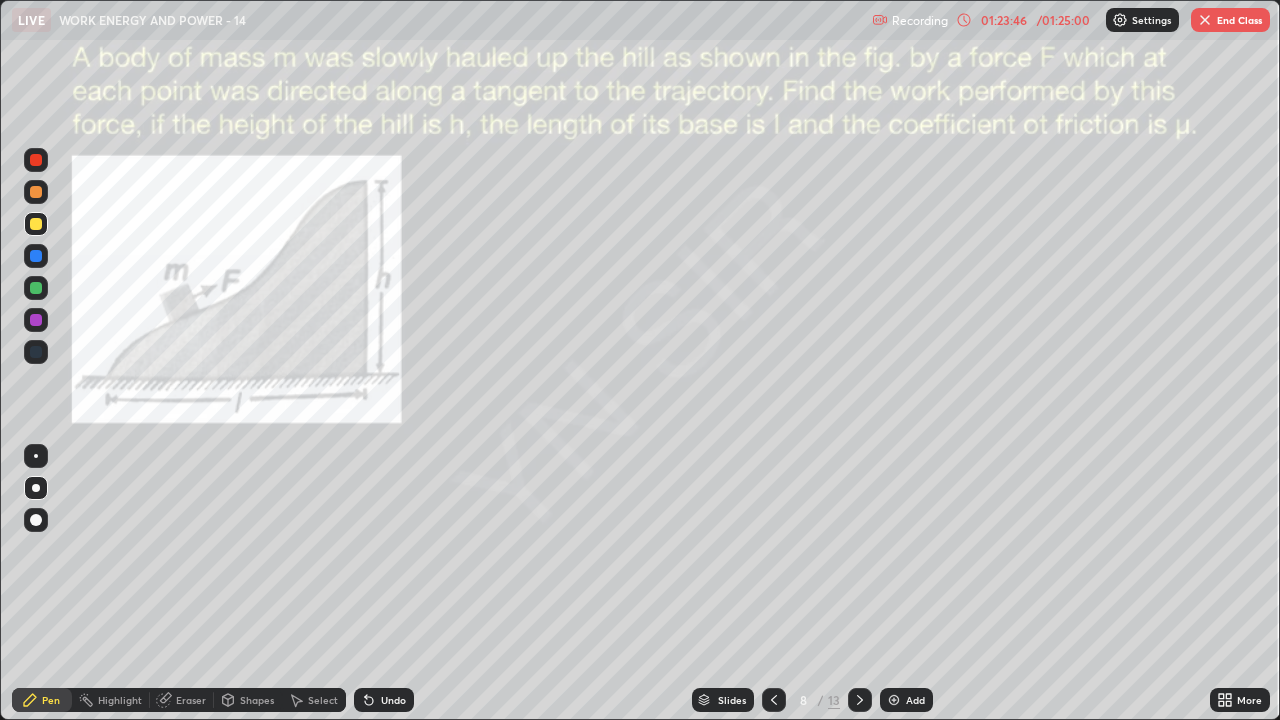 click on "Add" at bounding box center [915, 700] 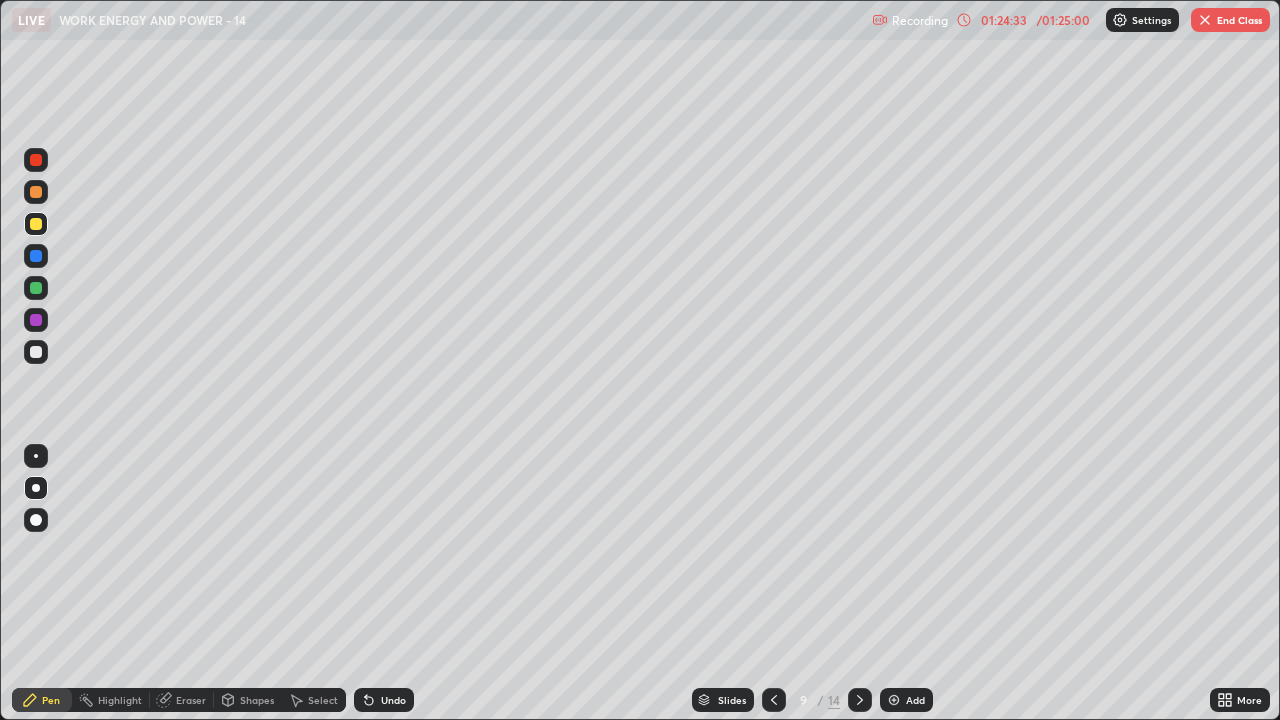 click on "Undo" at bounding box center (384, 700) 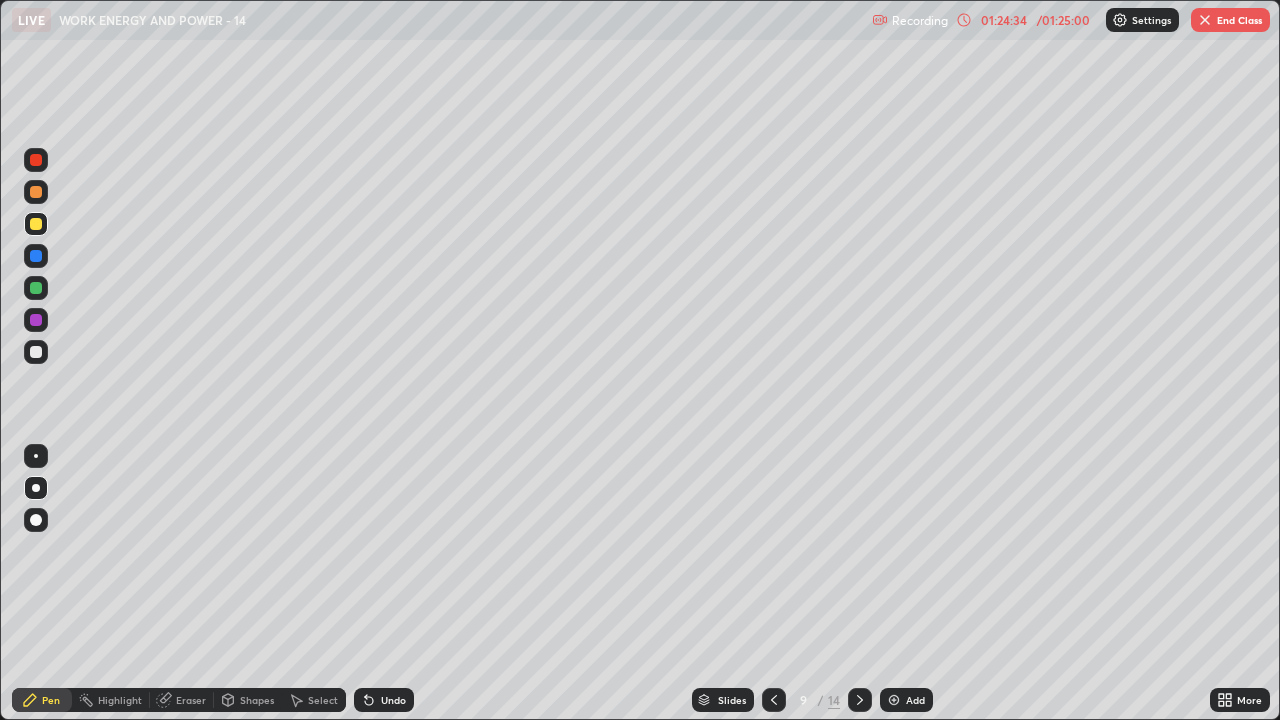 click on "Undo" at bounding box center [380, 700] 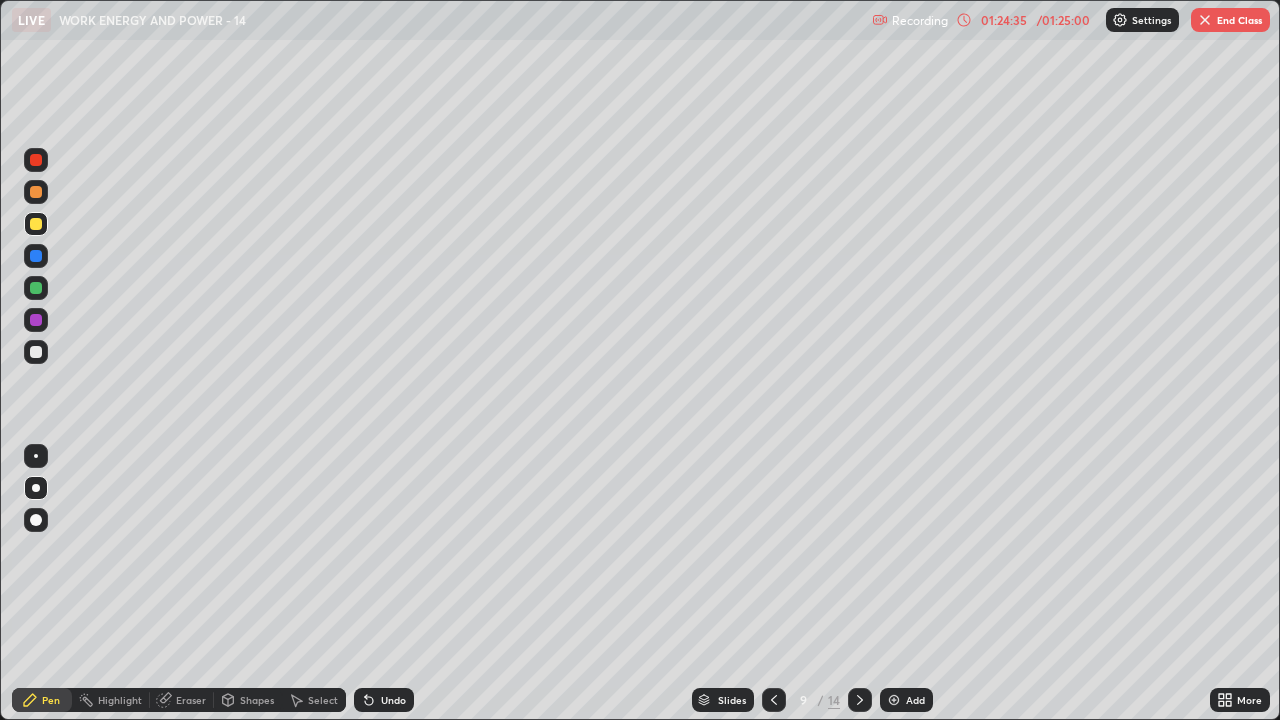 click on "Undo" at bounding box center [380, 700] 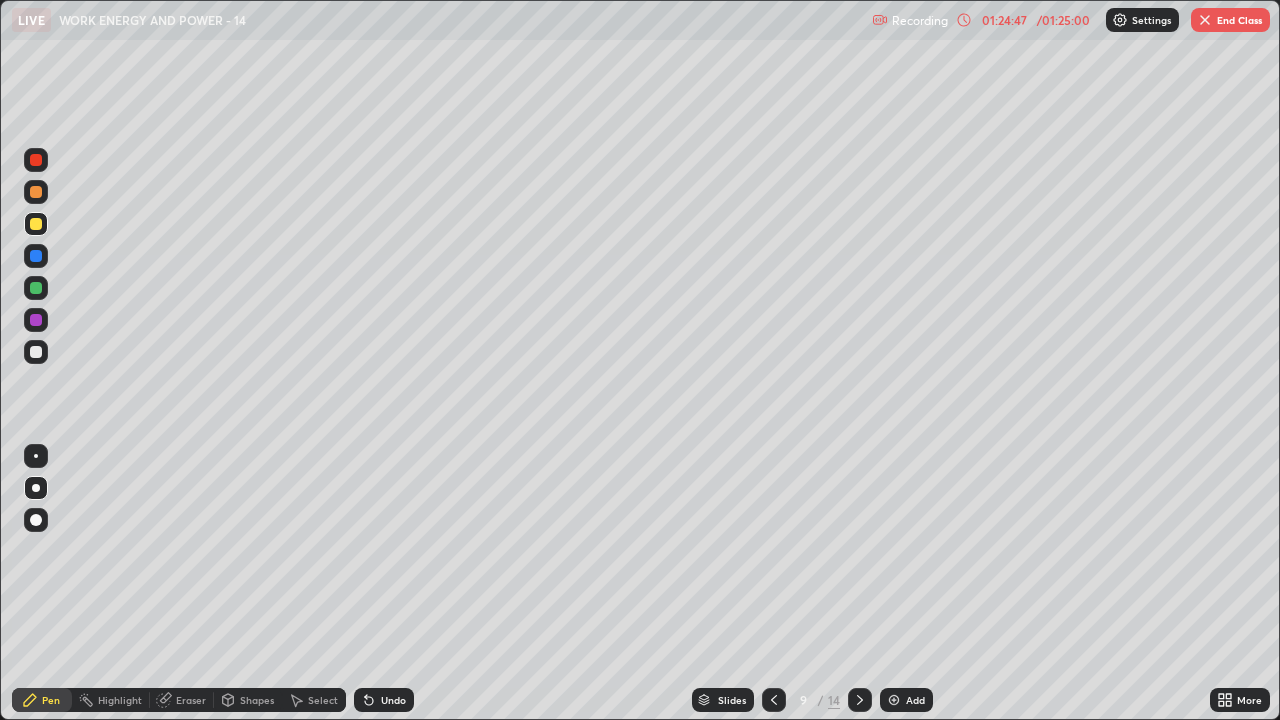 click on "Undo" at bounding box center [384, 700] 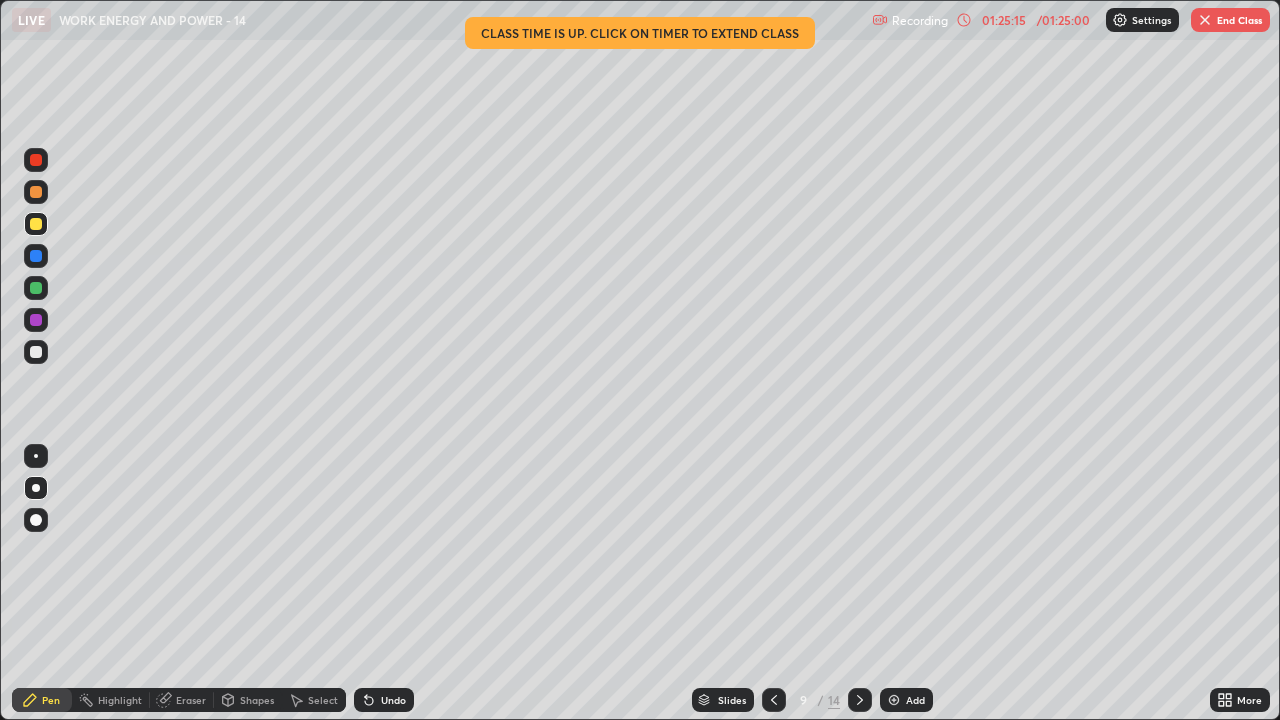 click 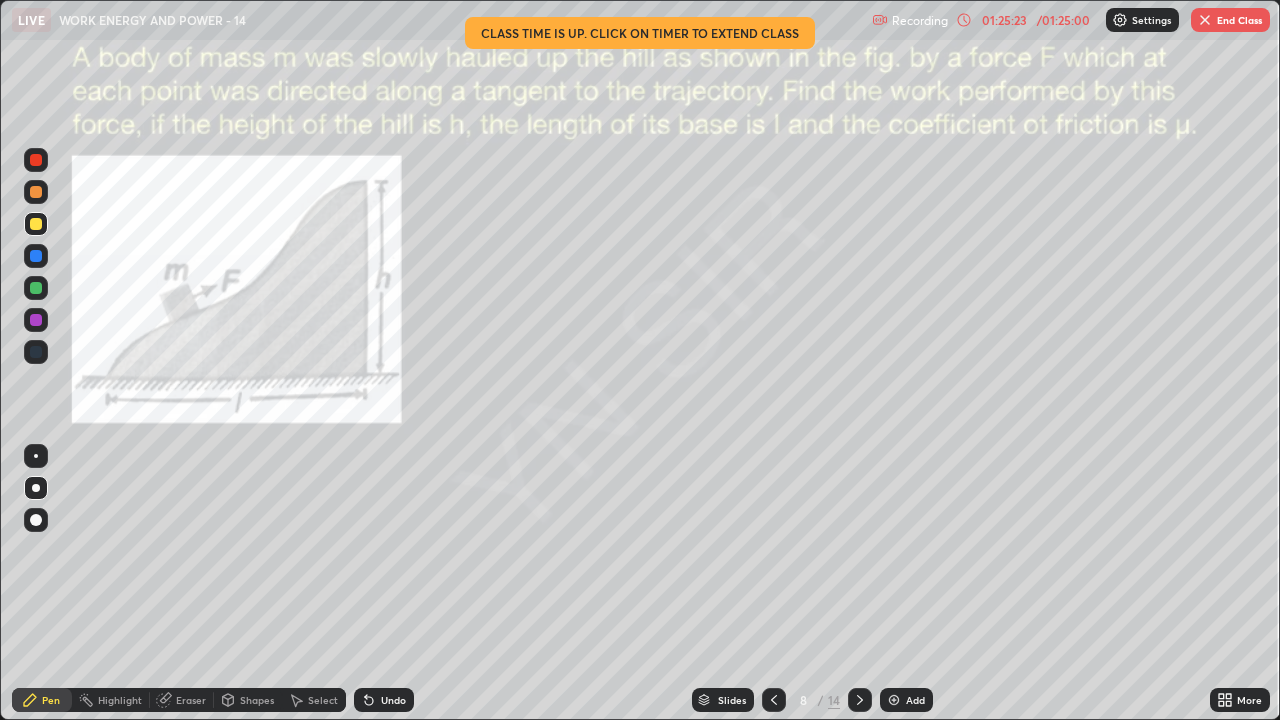click on "01:25:23" at bounding box center (1004, 20) 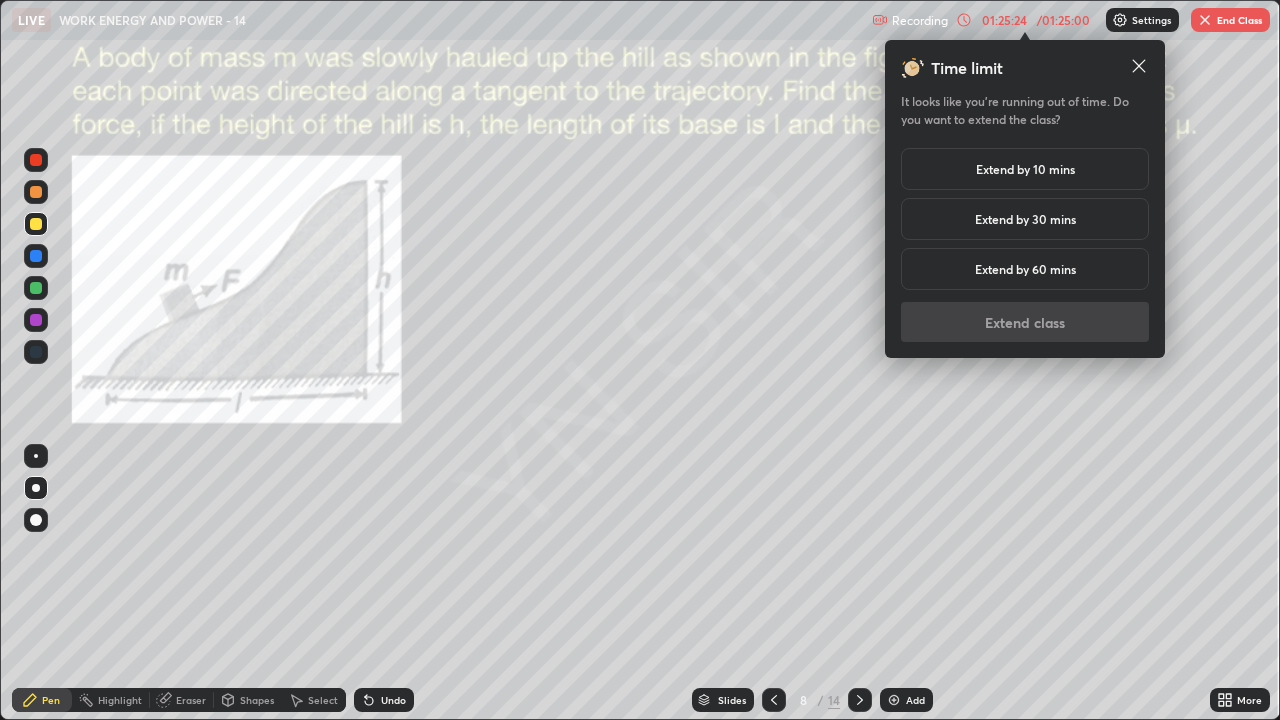 click on "Extend by 10 mins" at bounding box center [1025, 169] 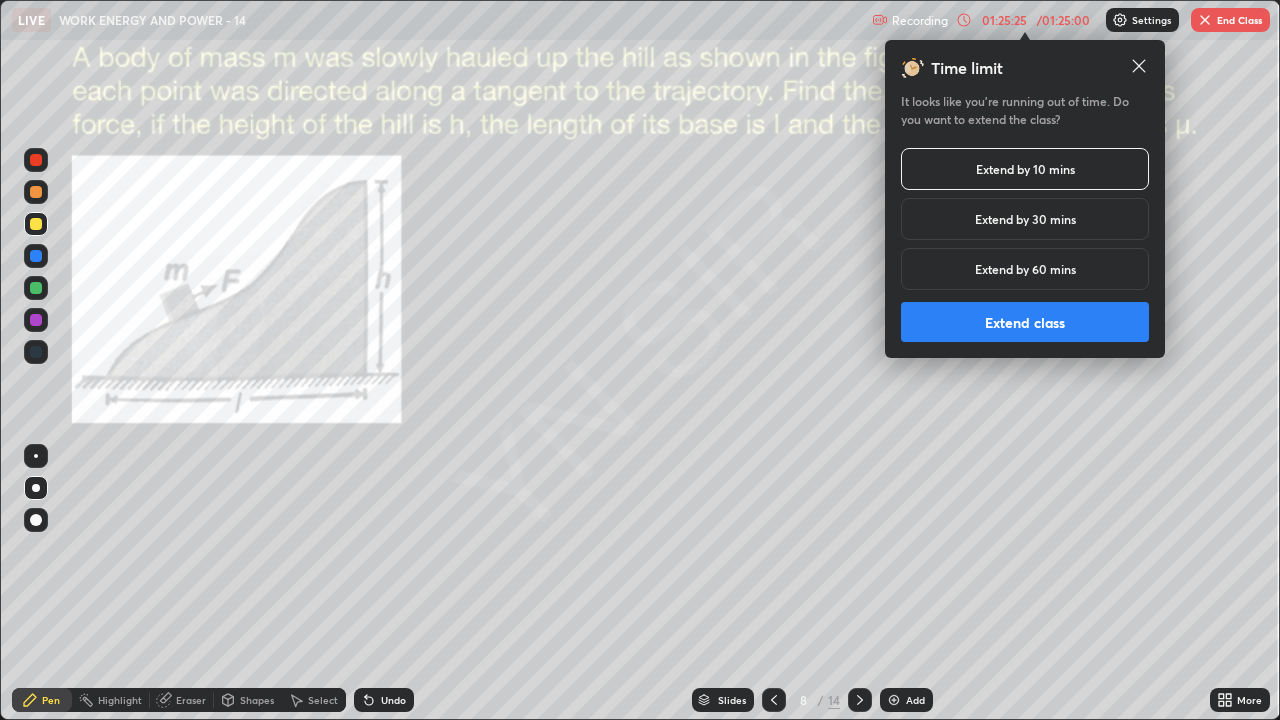 click on "Extend class" at bounding box center (1025, 322) 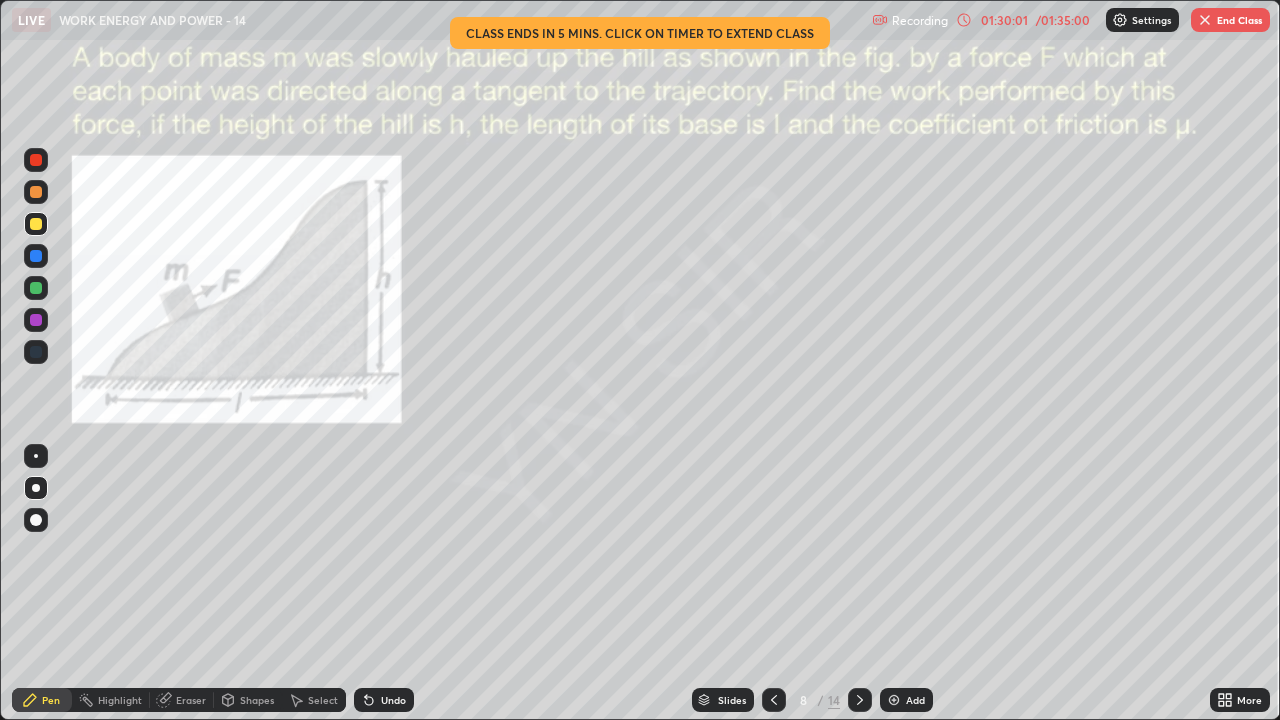 click 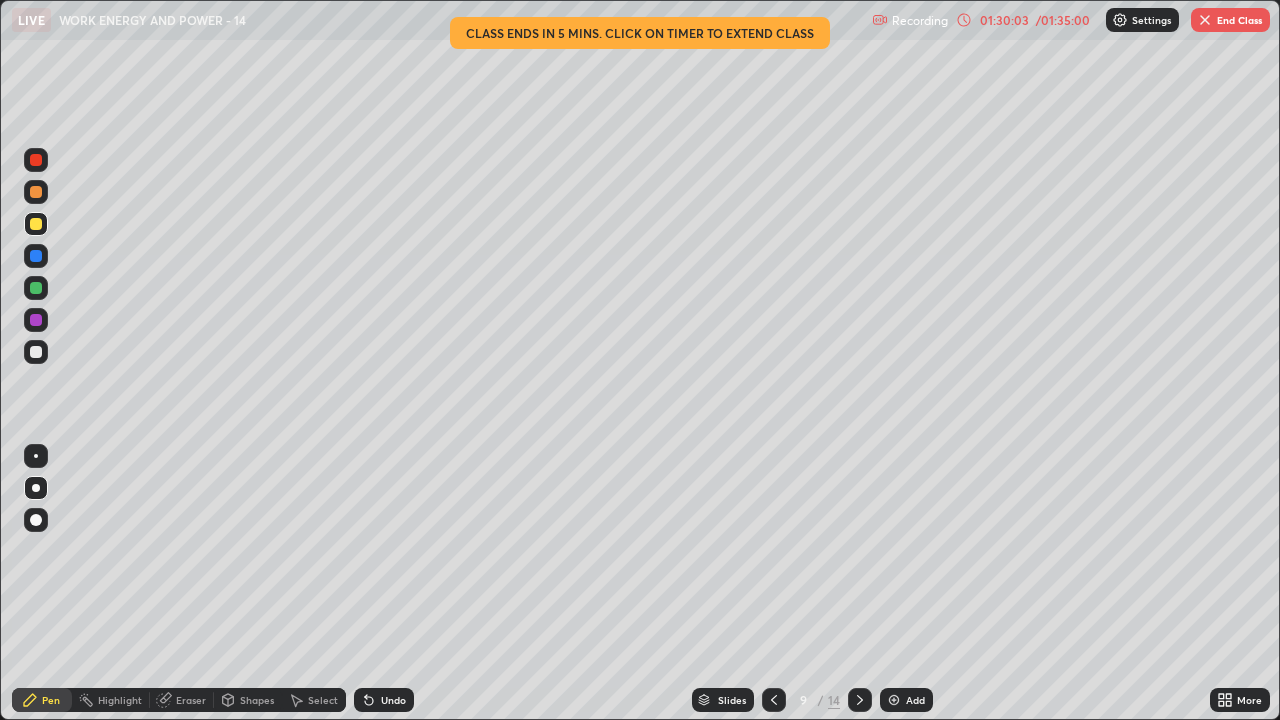 click 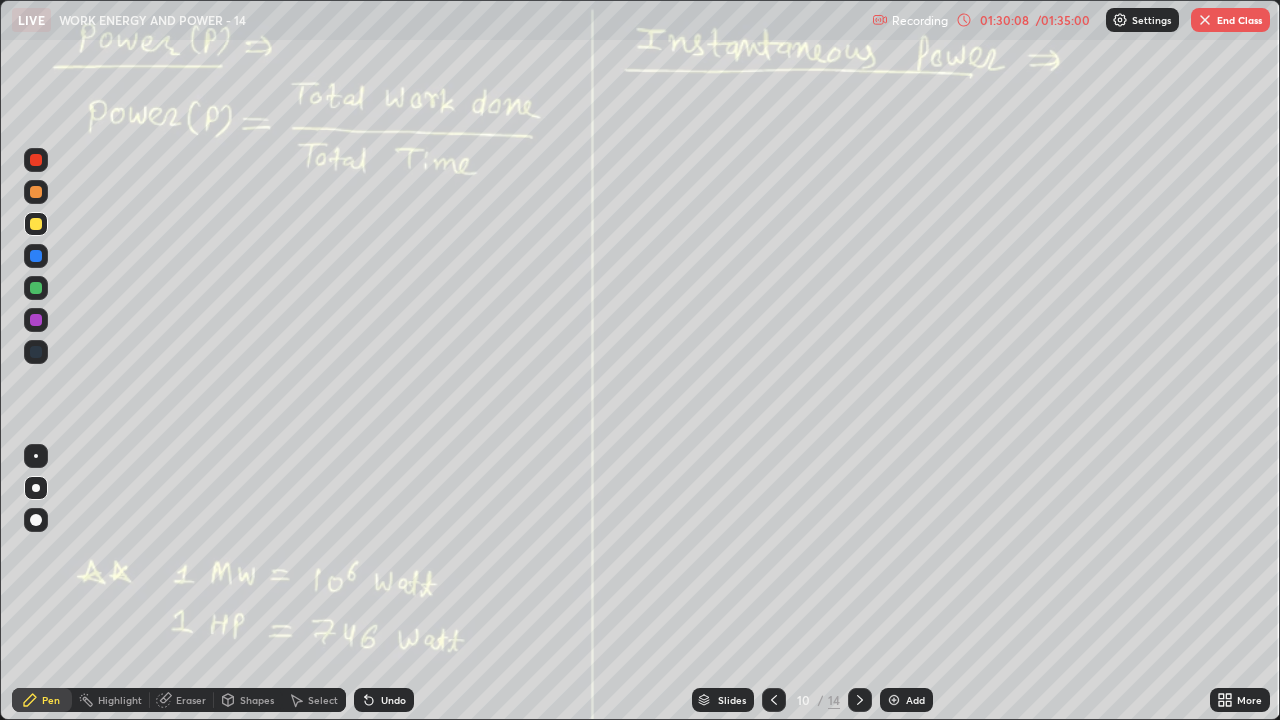 click 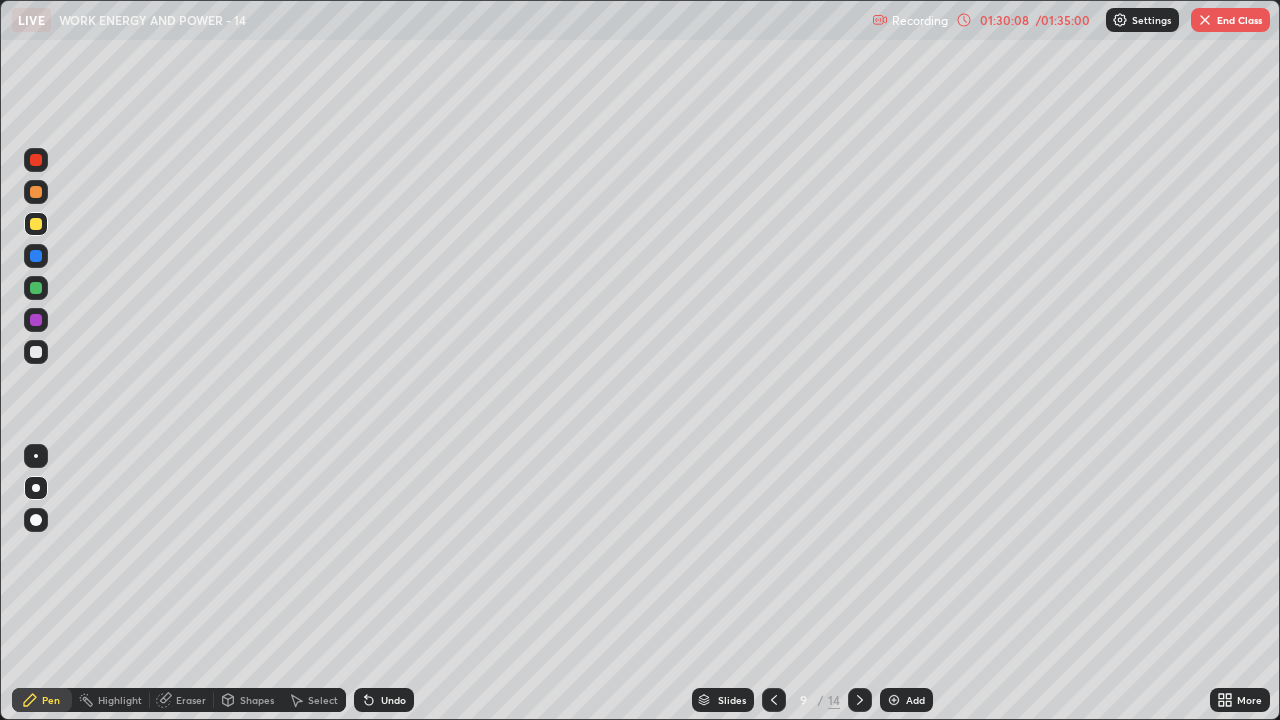 click 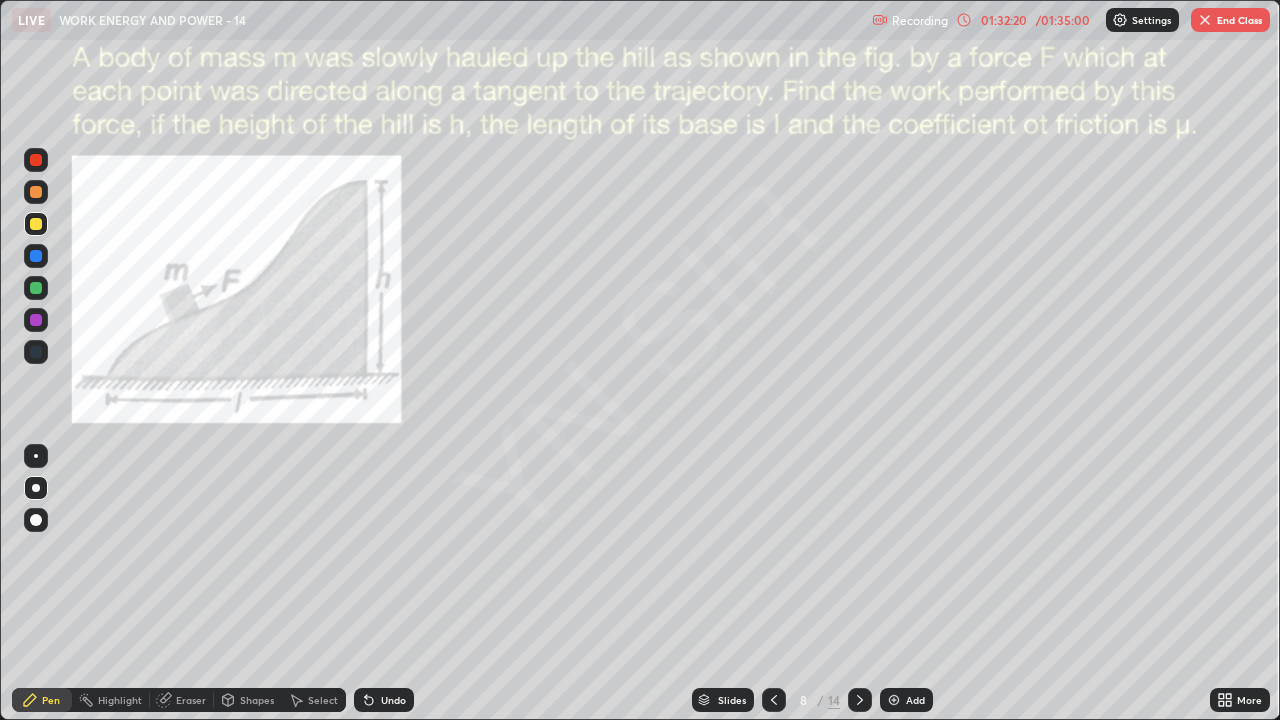 click 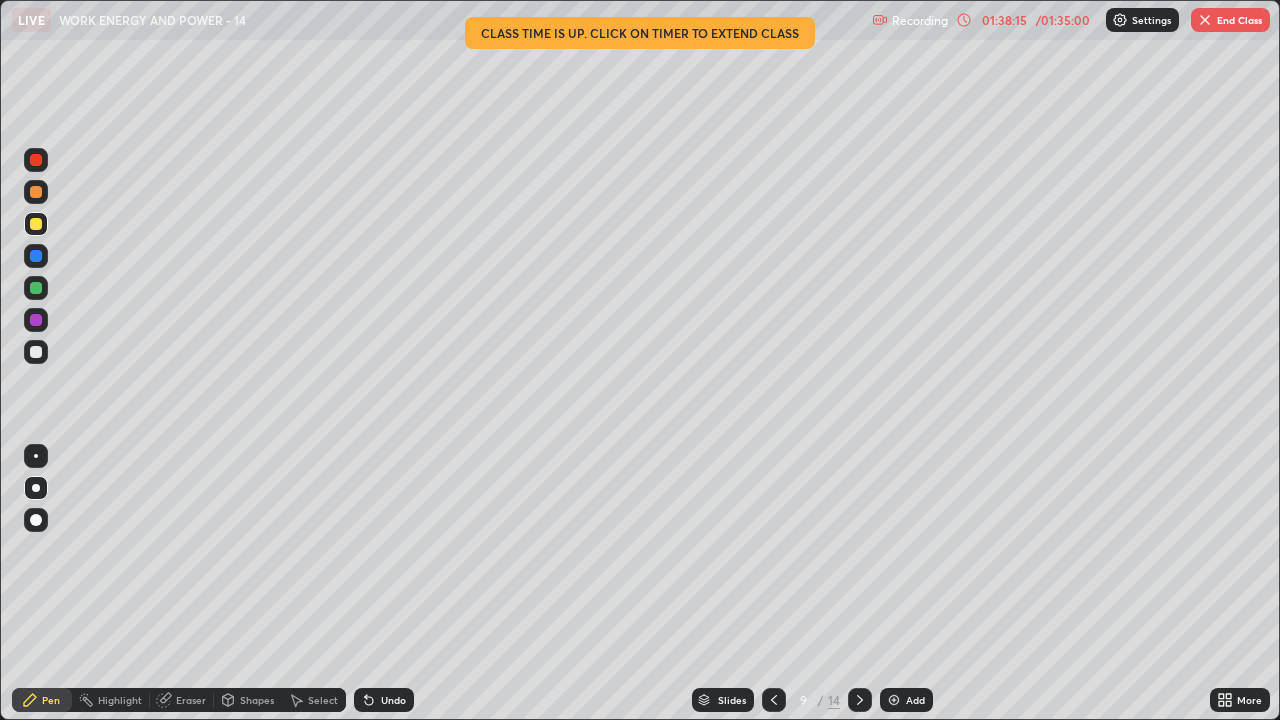 click at bounding box center (1205, 20) 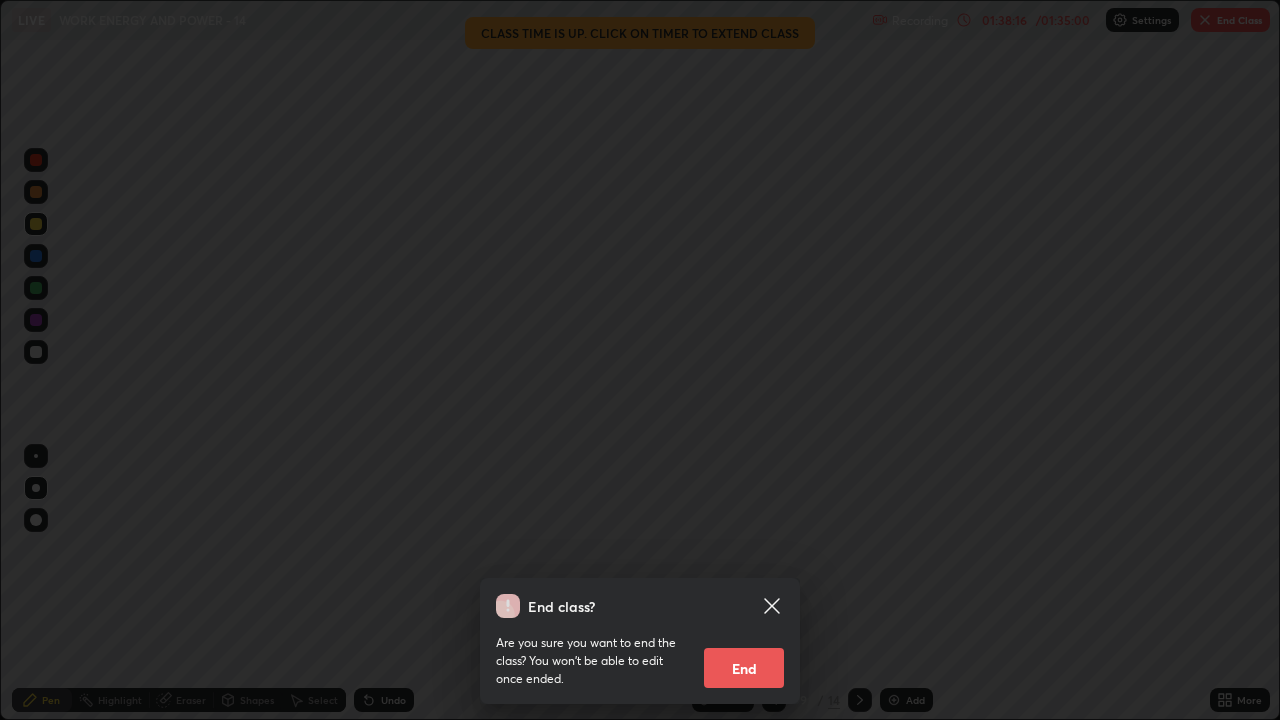 click on "End" at bounding box center [744, 668] 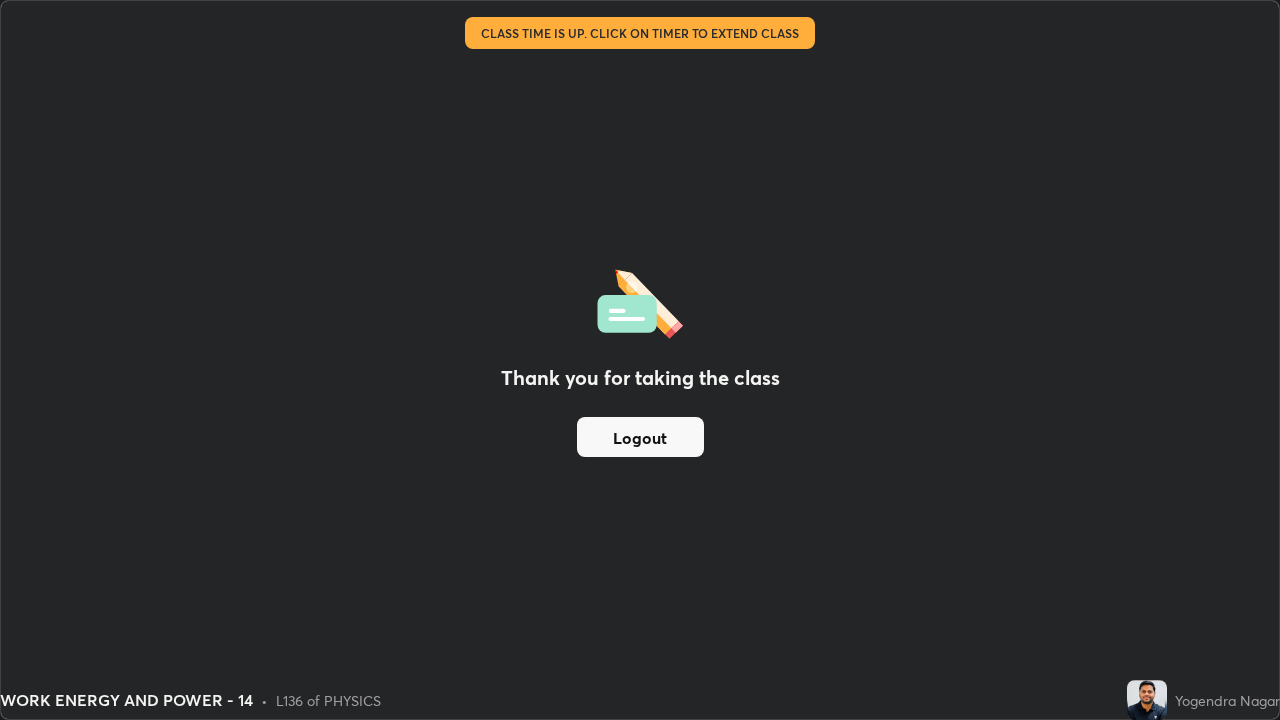 click on "Logout" at bounding box center (640, 437) 